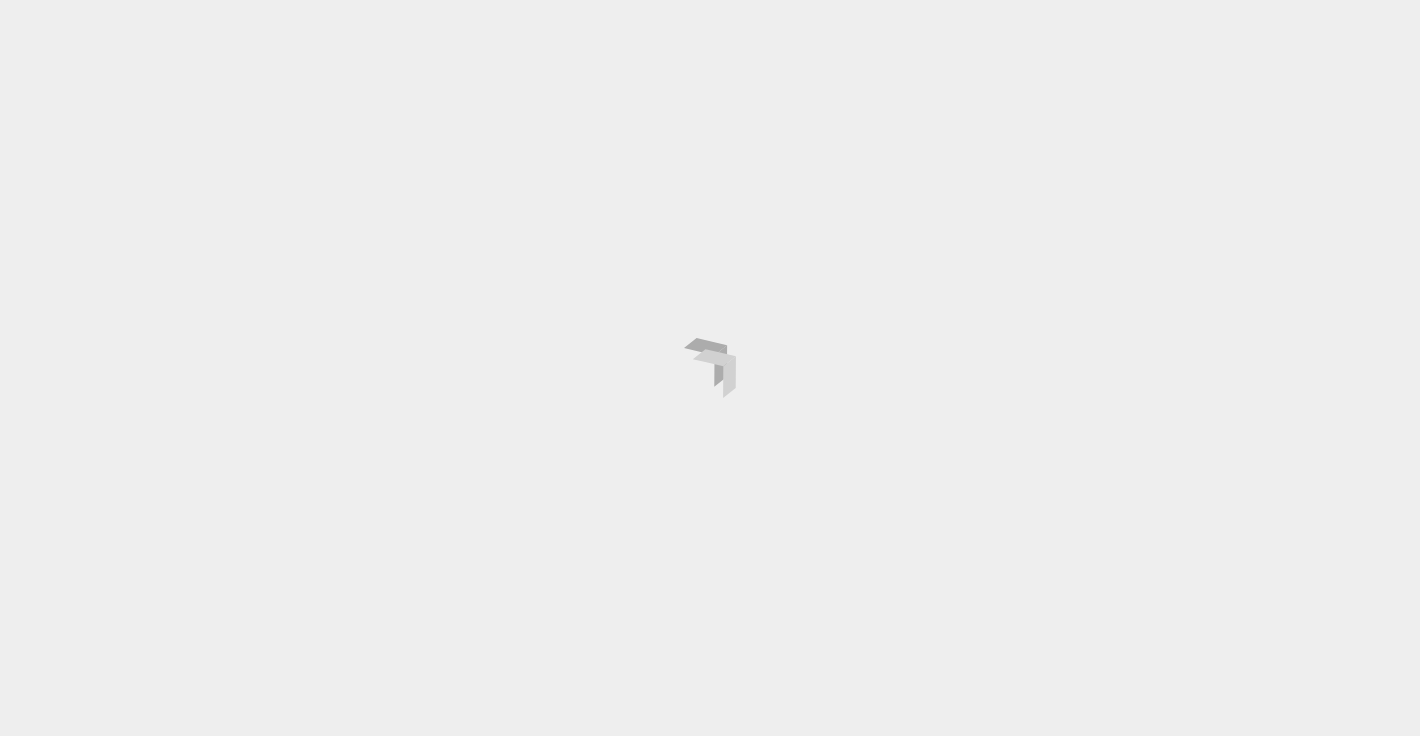scroll, scrollTop: 0, scrollLeft: 0, axis: both 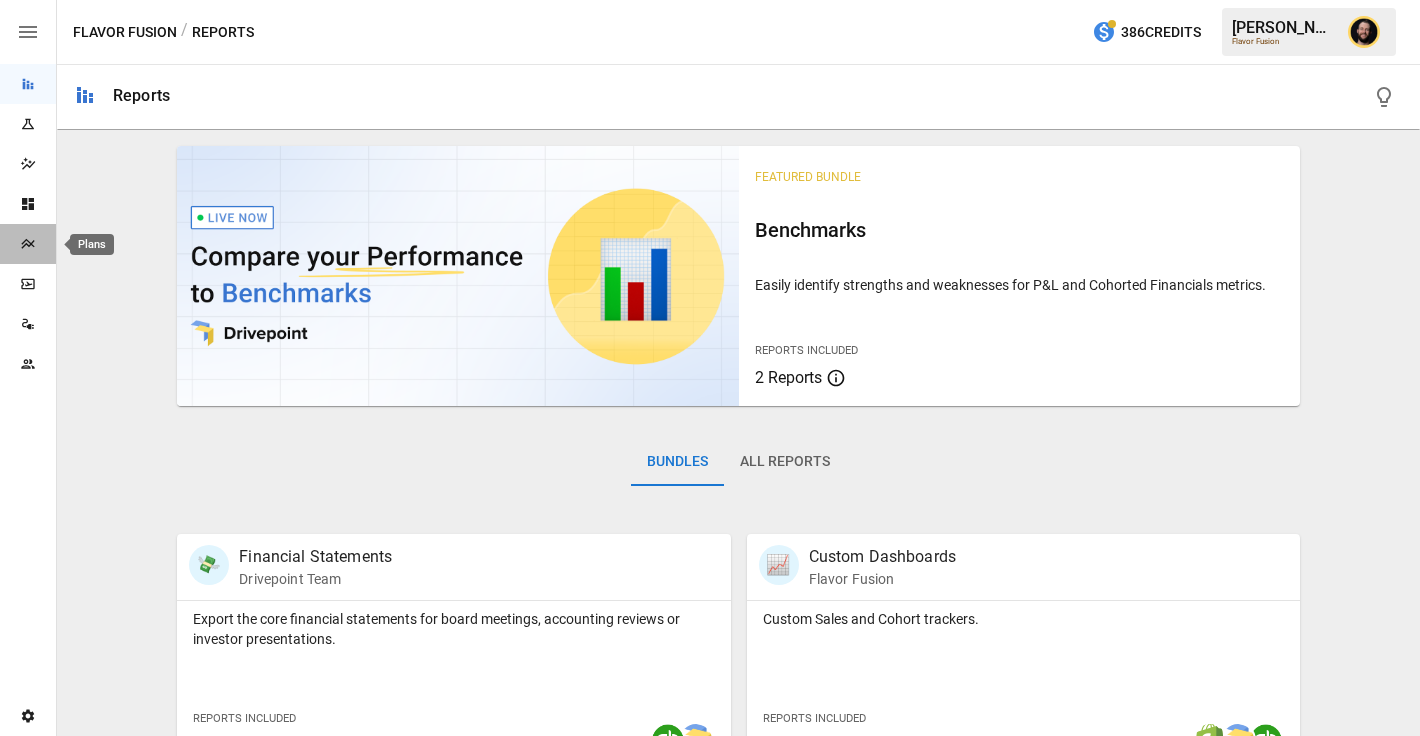 click 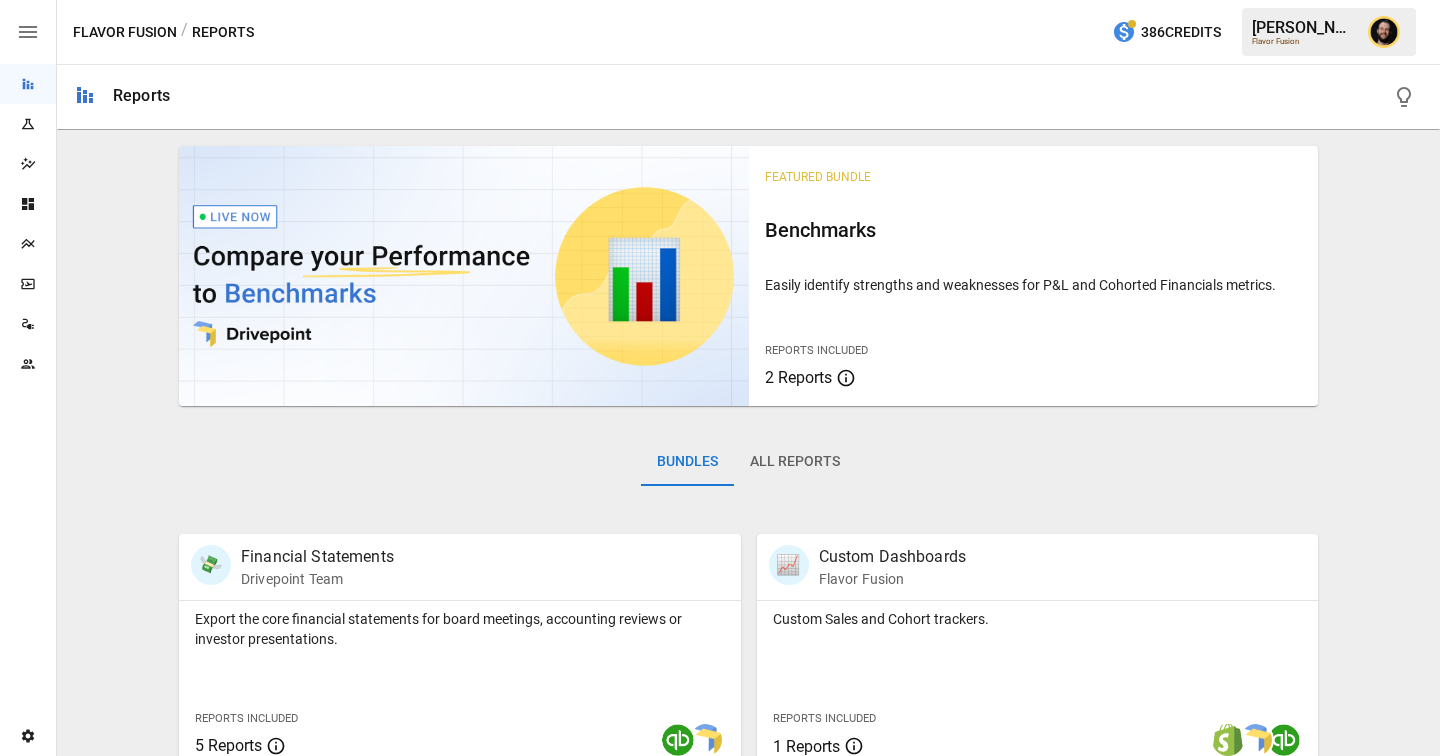 scroll, scrollTop: 0, scrollLeft: 0, axis: both 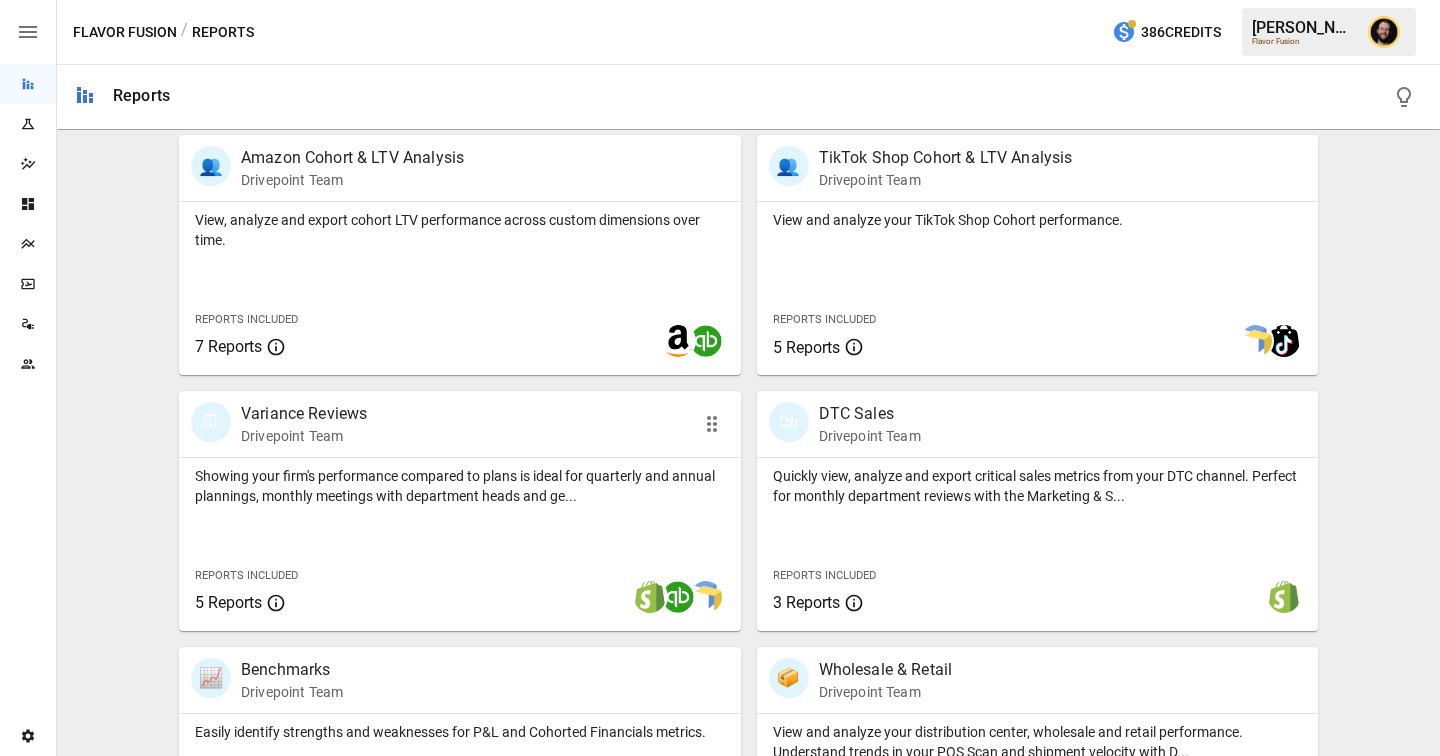 click on "Showing your firm's performance compared to plans is ideal for quarterly and annual plannings, monthly meetings with department heads and ge... Reports Included 5 Reports" at bounding box center [460, 544] 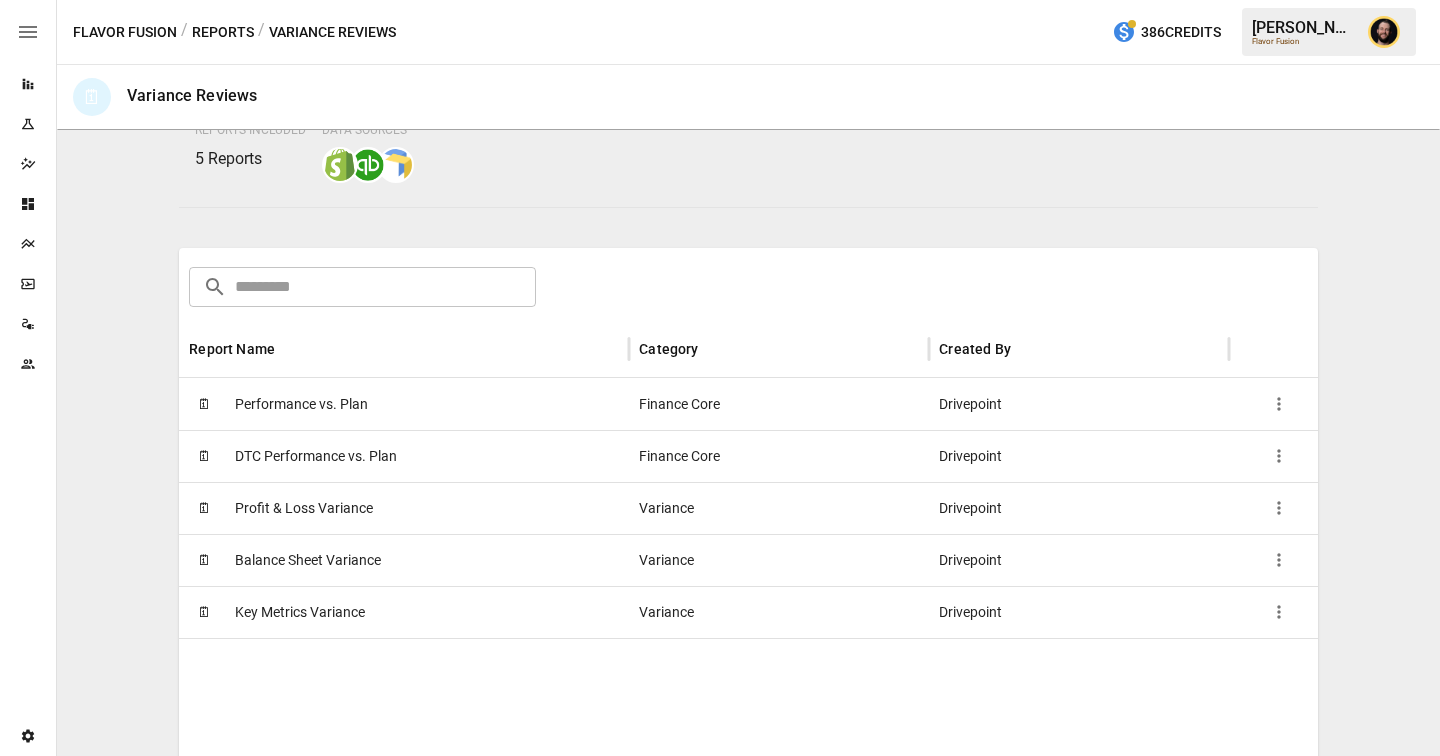 scroll, scrollTop: 414, scrollLeft: 0, axis: vertical 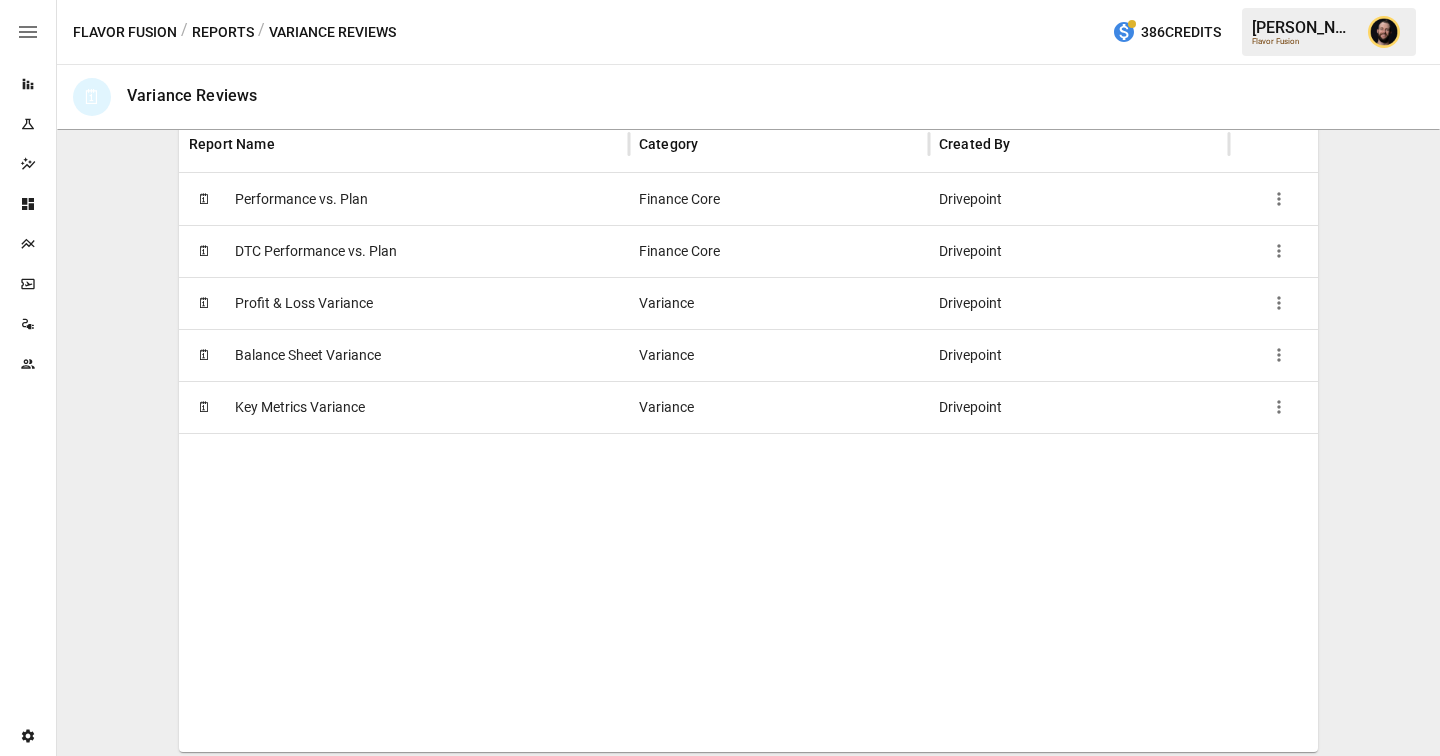 click on "🗓 Performance vs. Plan" at bounding box center [404, 199] 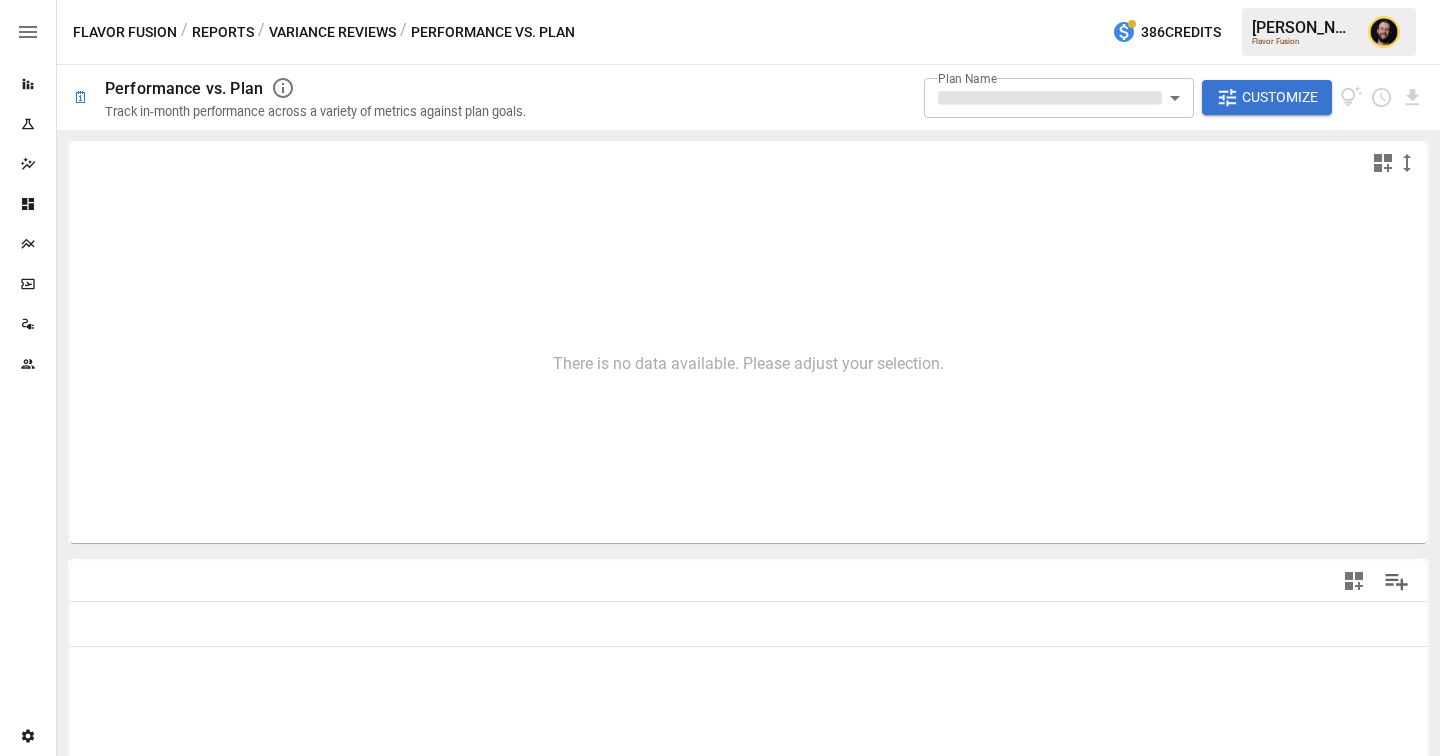 type on "**********" 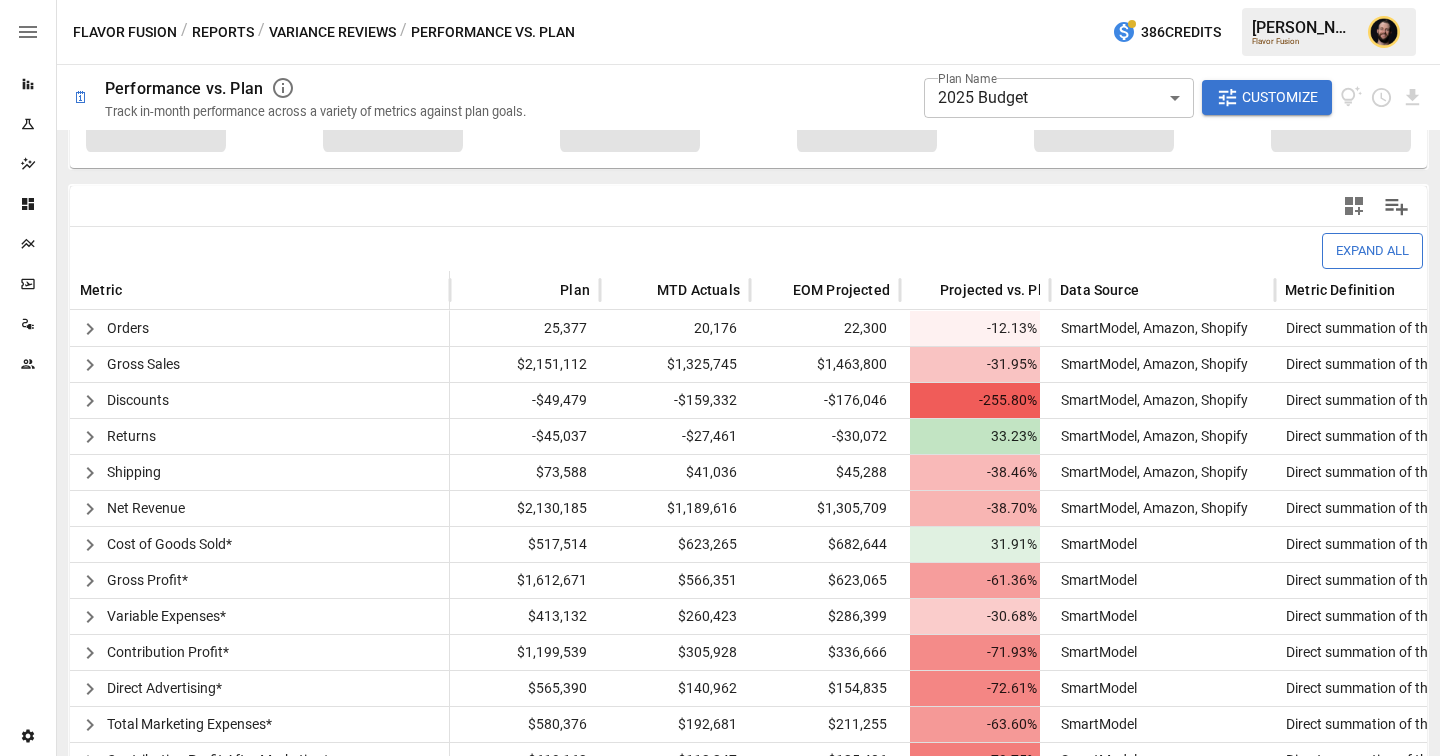 scroll, scrollTop: 387, scrollLeft: 0, axis: vertical 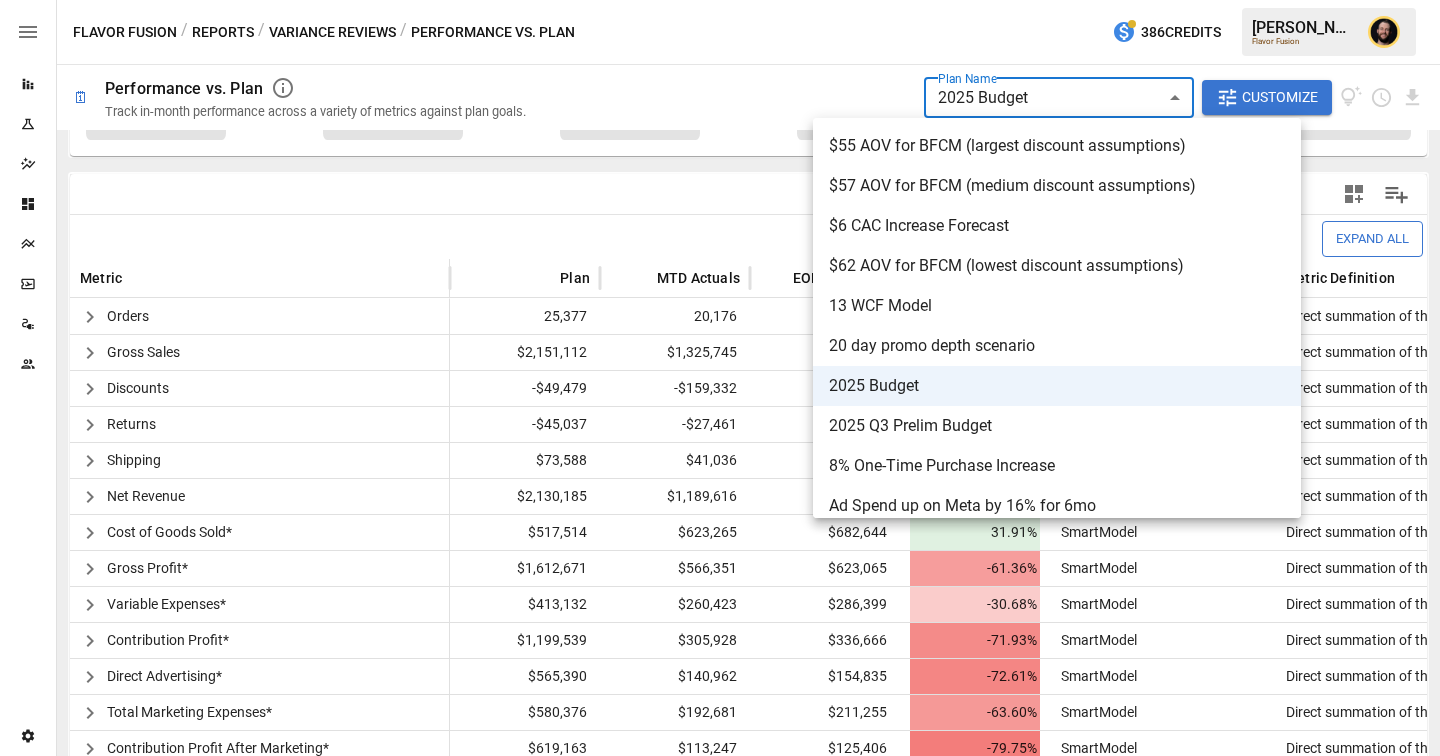 click on "**********" at bounding box center [720, 0] 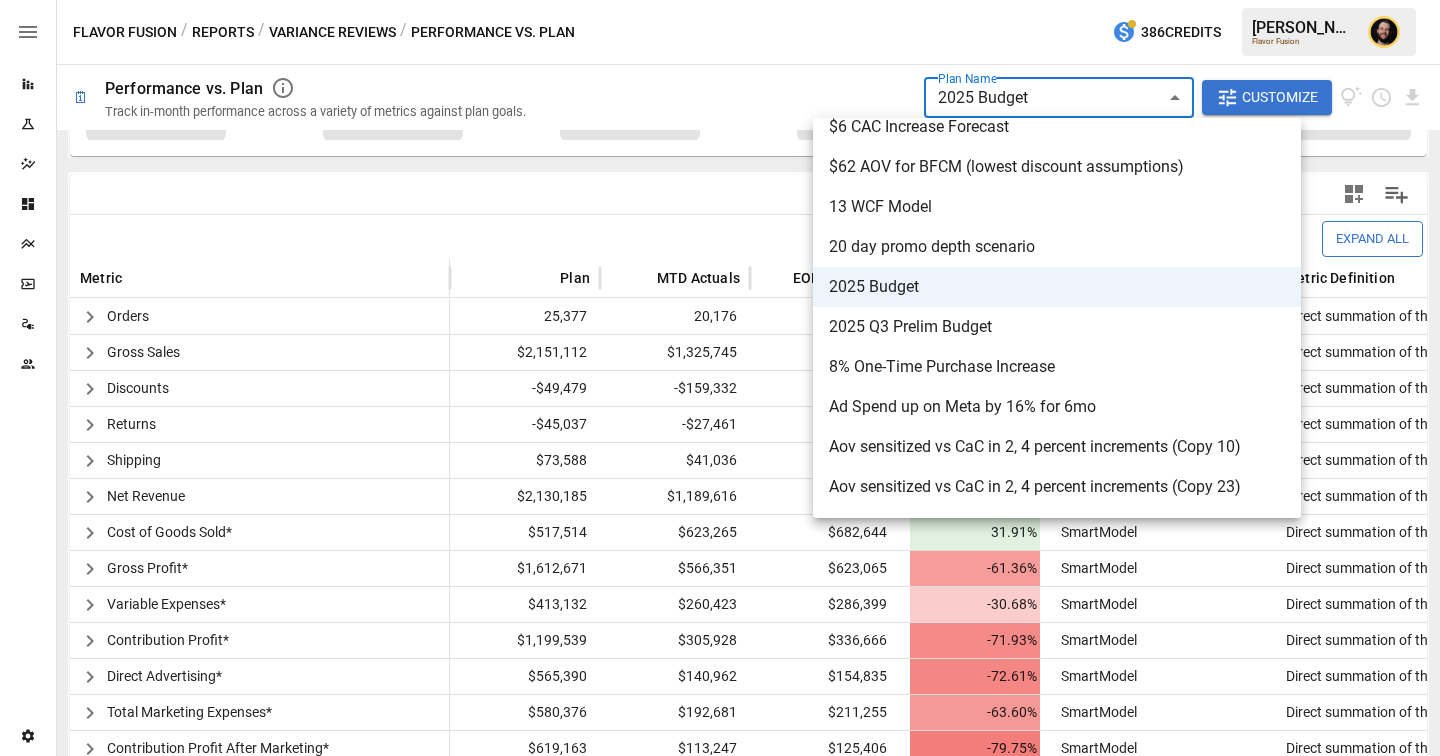 scroll, scrollTop: 102, scrollLeft: 0, axis: vertical 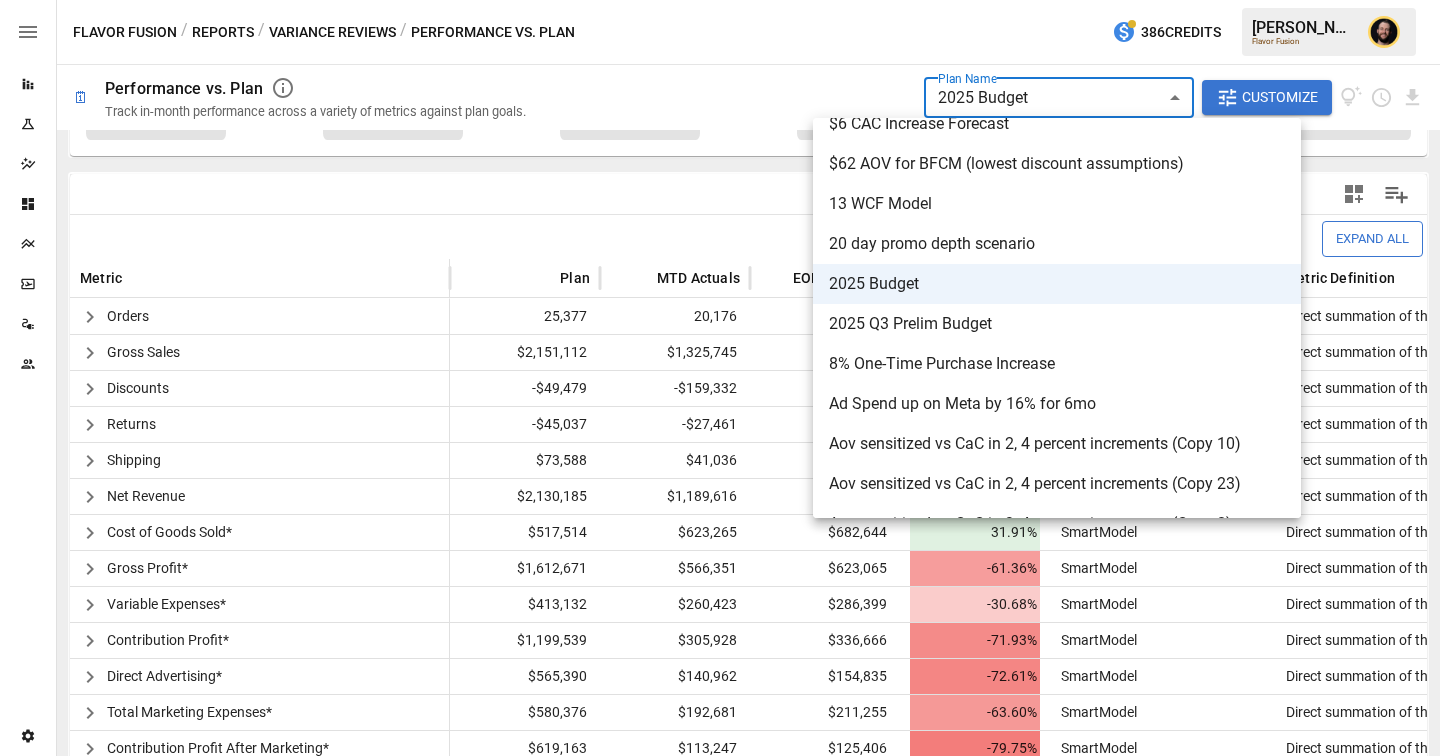 click at bounding box center [720, 378] 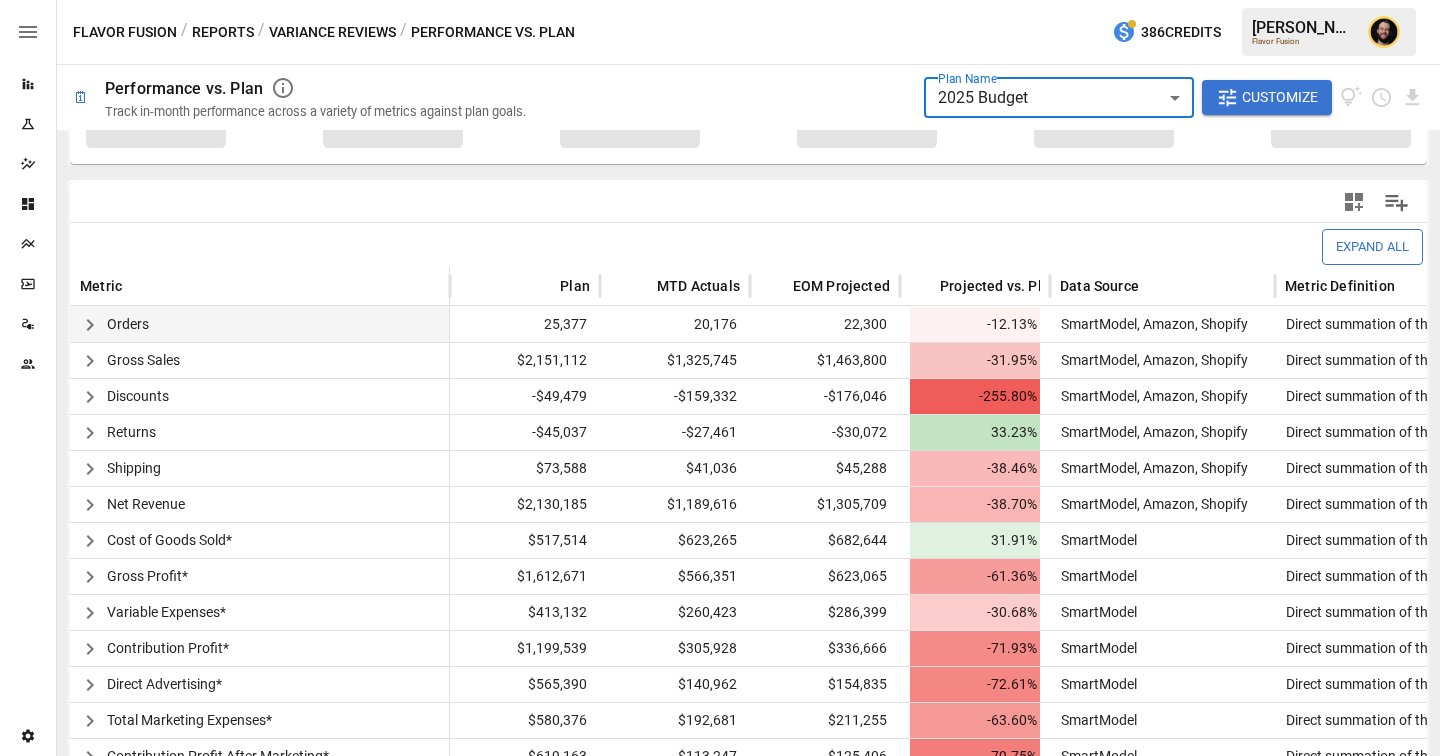 scroll, scrollTop: 429, scrollLeft: 0, axis: vertical 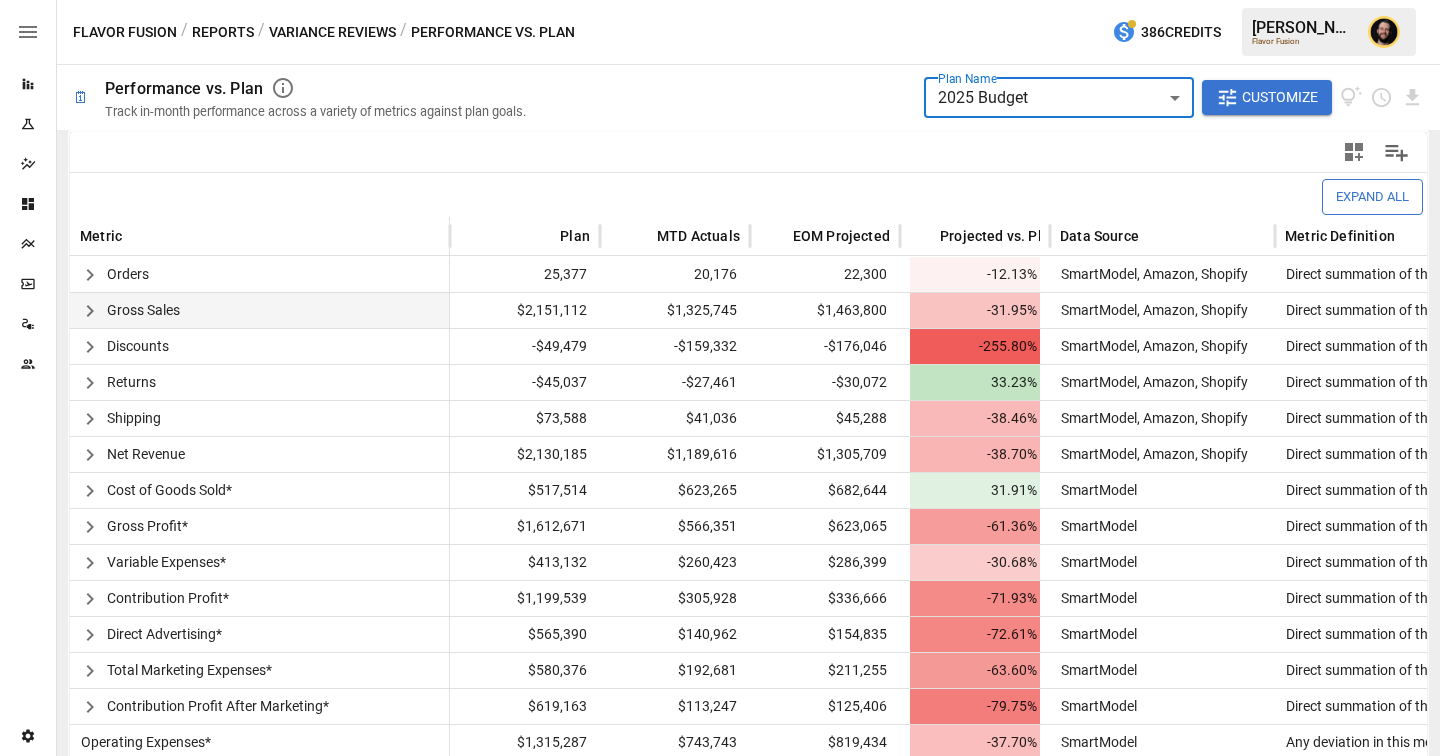 click 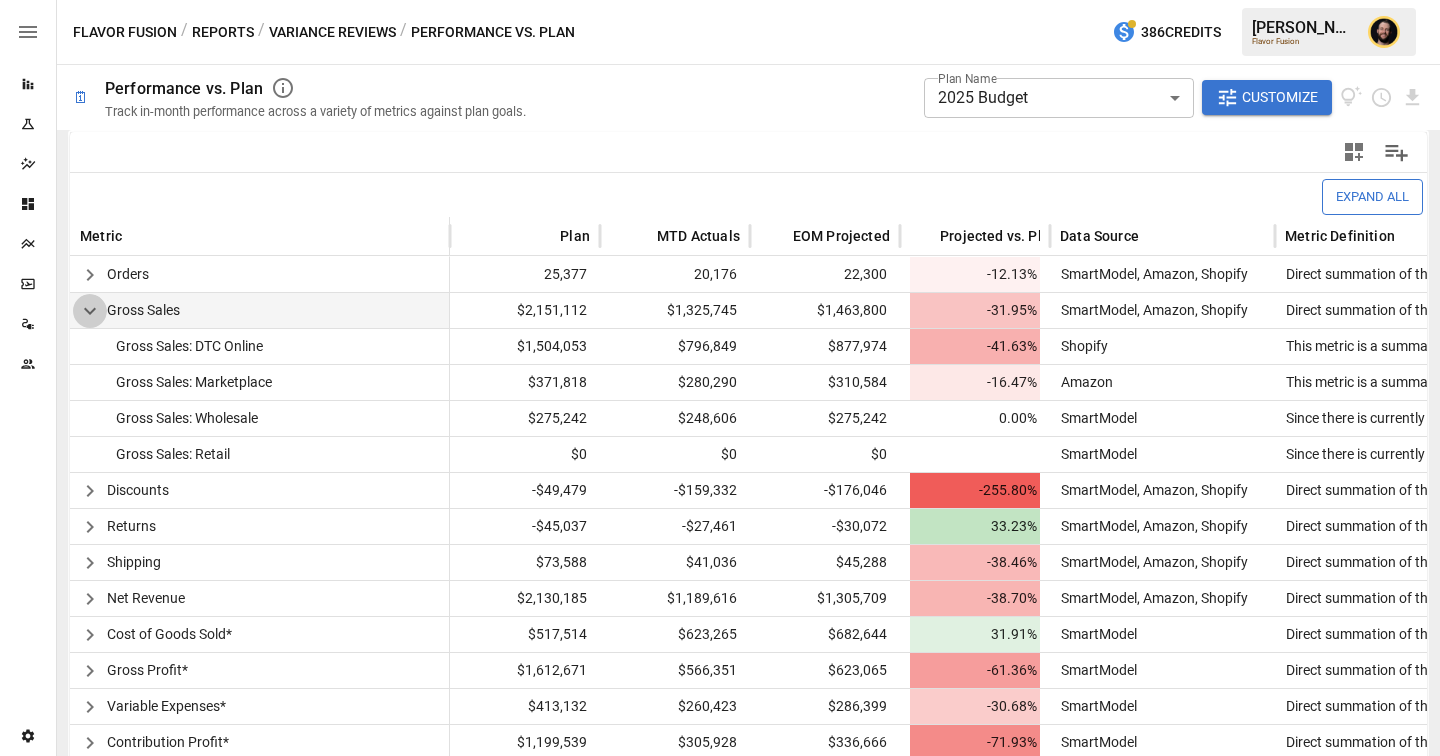 click 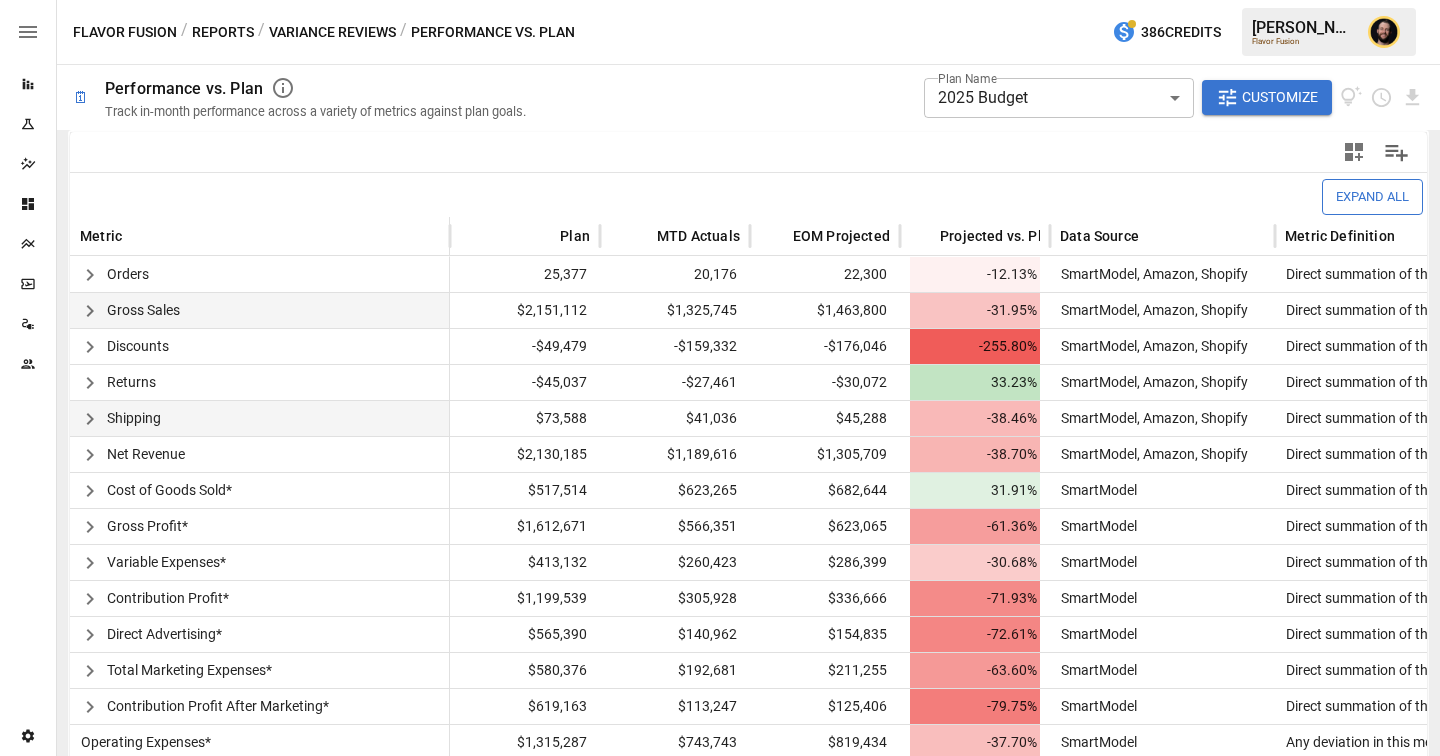 scroll, scrollTop: 493, scrollLeft: 0, axis: vertical 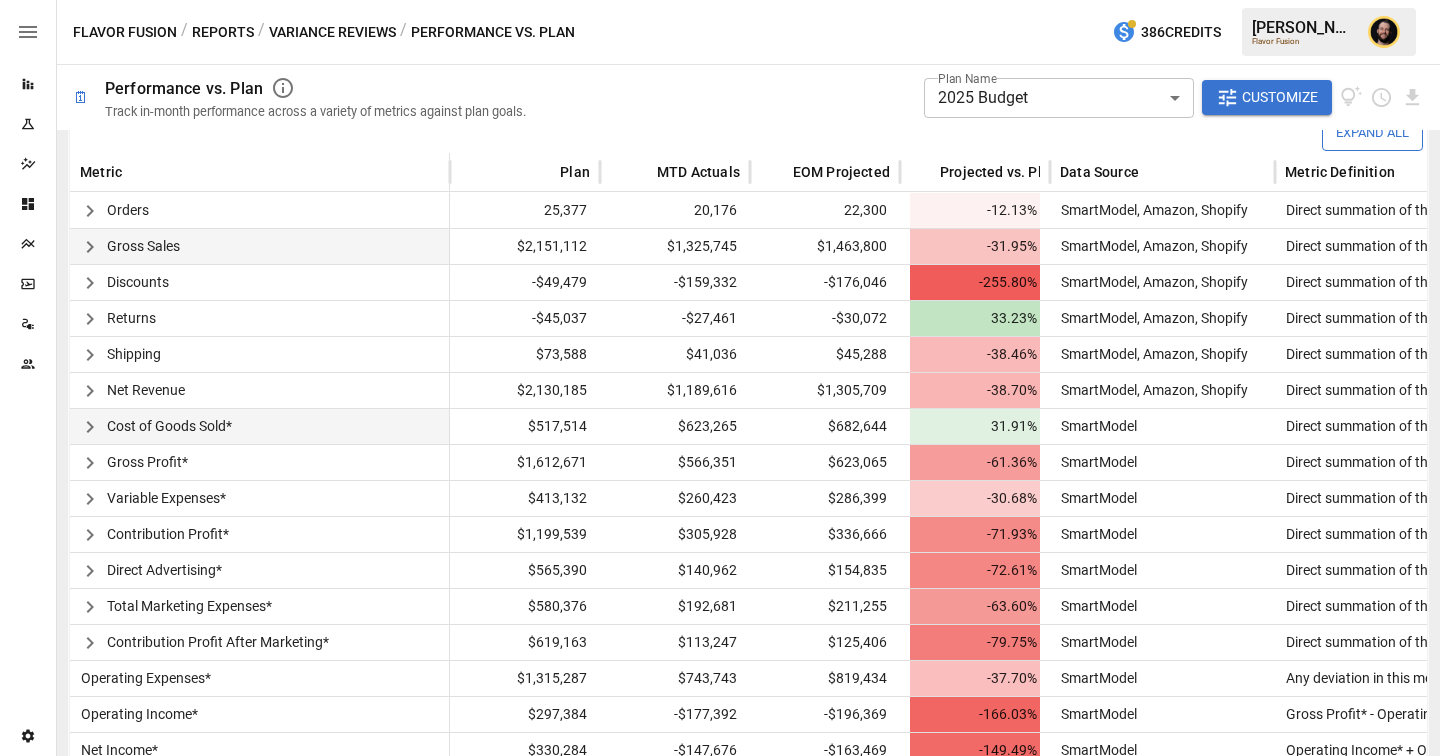 click 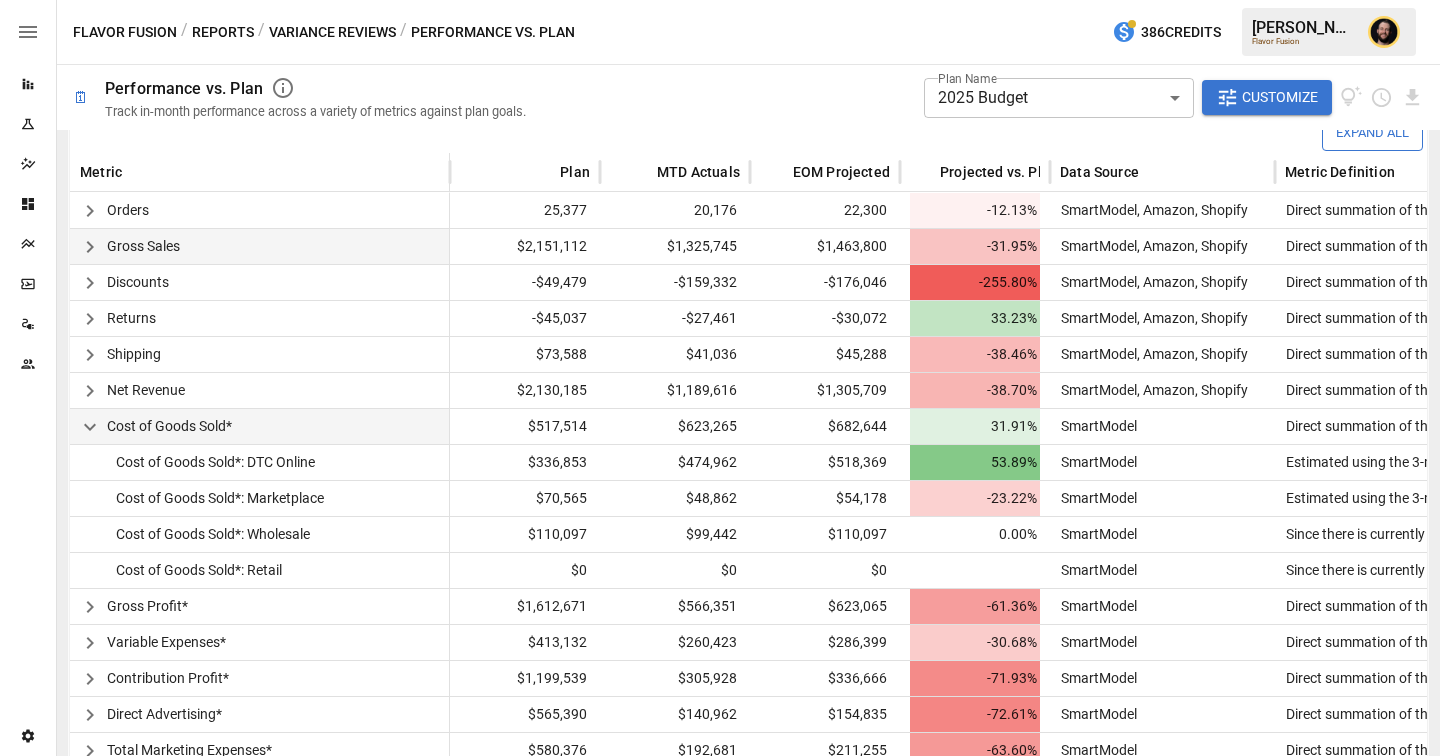 click 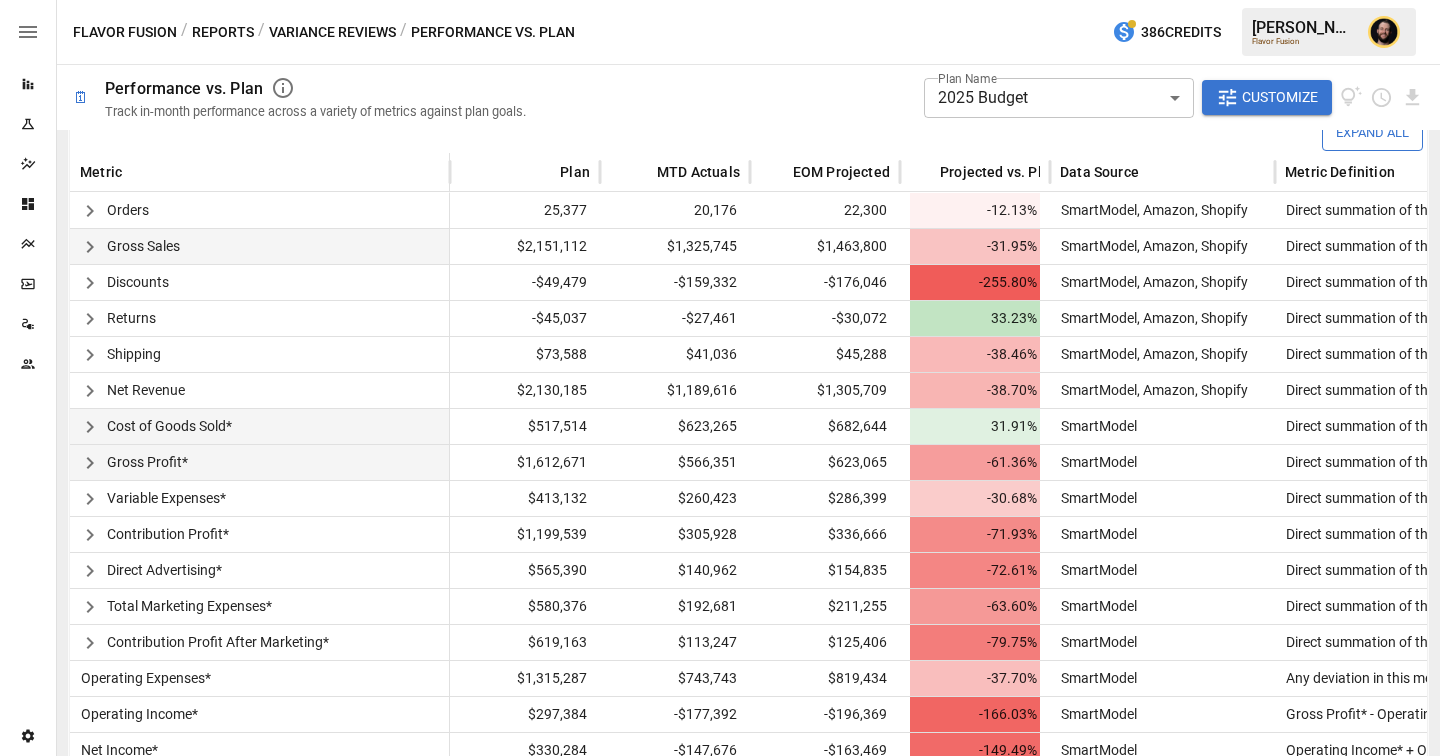 scroll, scrollTop: 518, scrollLeft: 0, axis: vertical 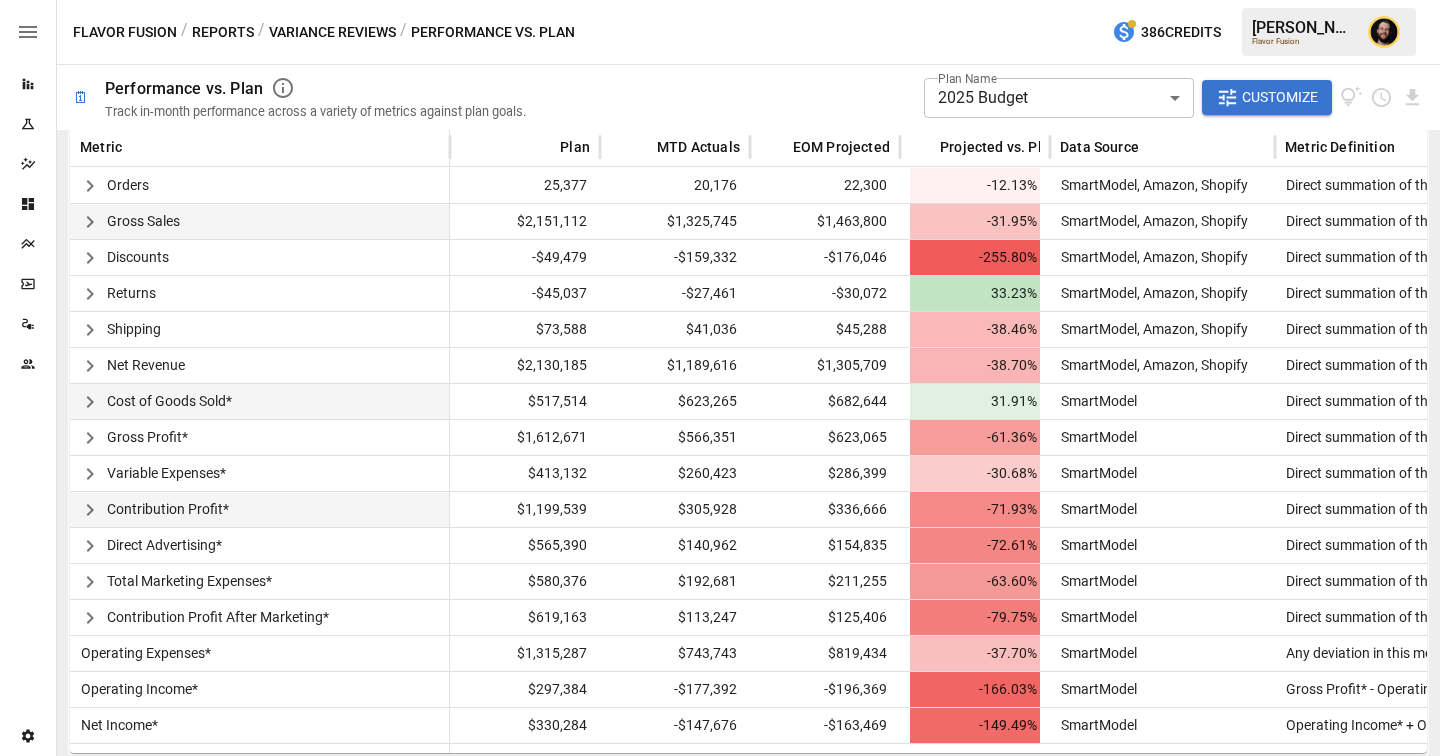 click 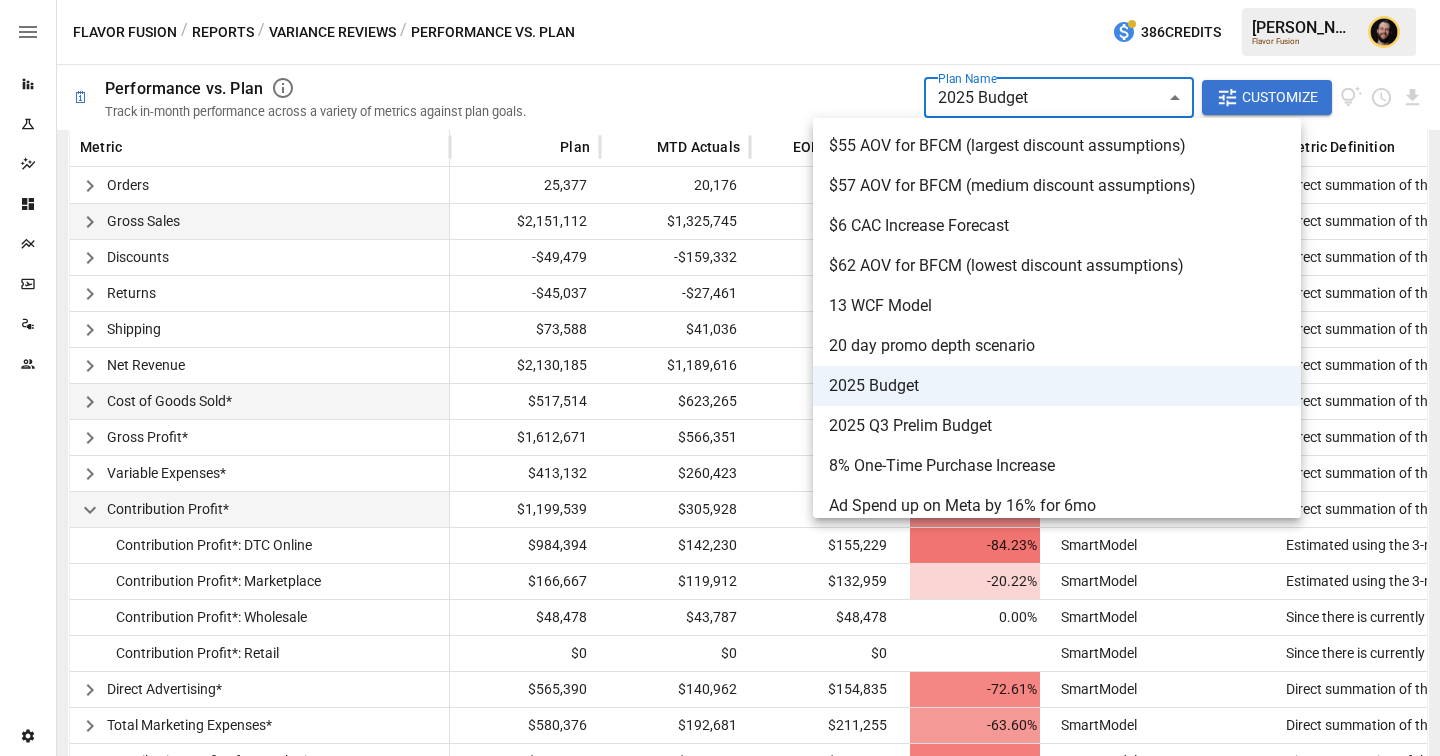 click on "**********" at bounding box center (720, 0) 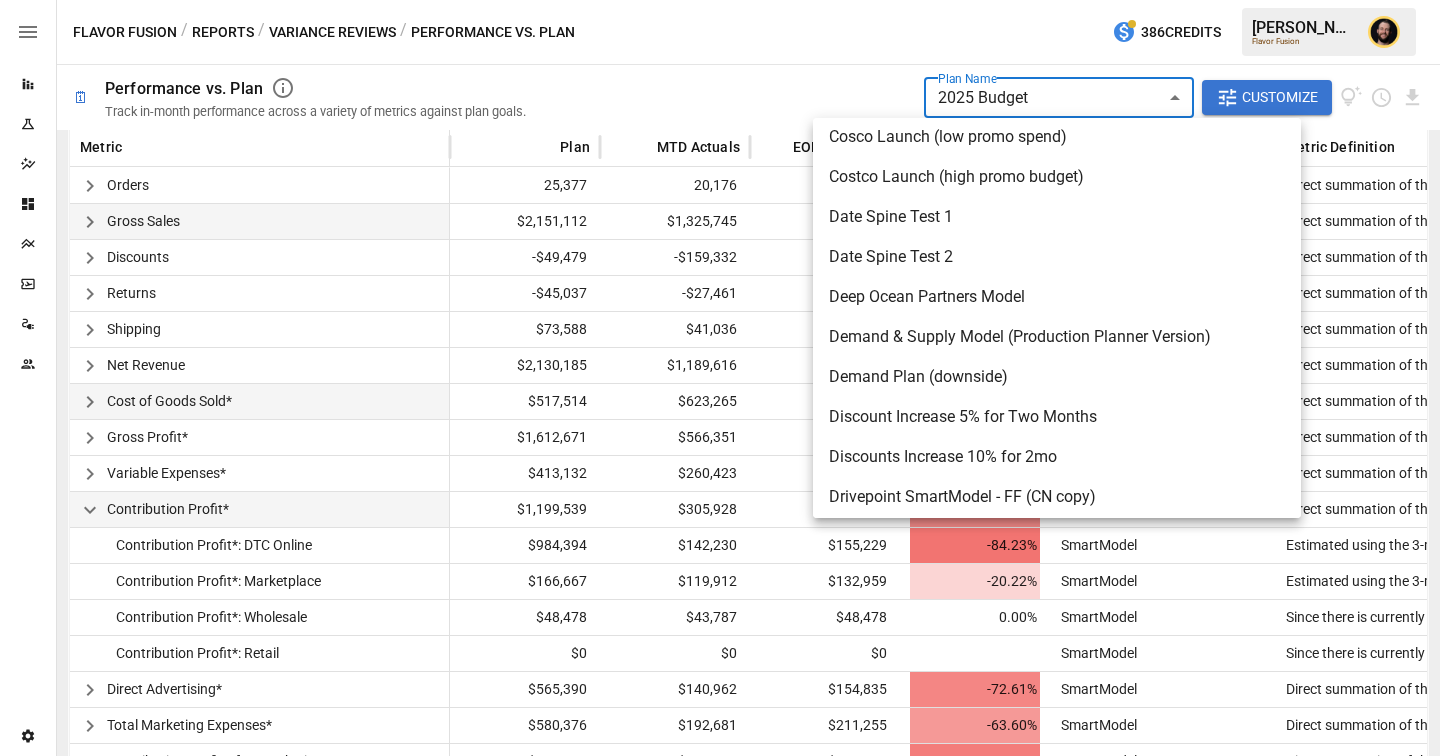 scroll, scrollTop: 702, scrollLeft: 0, axis: vertical 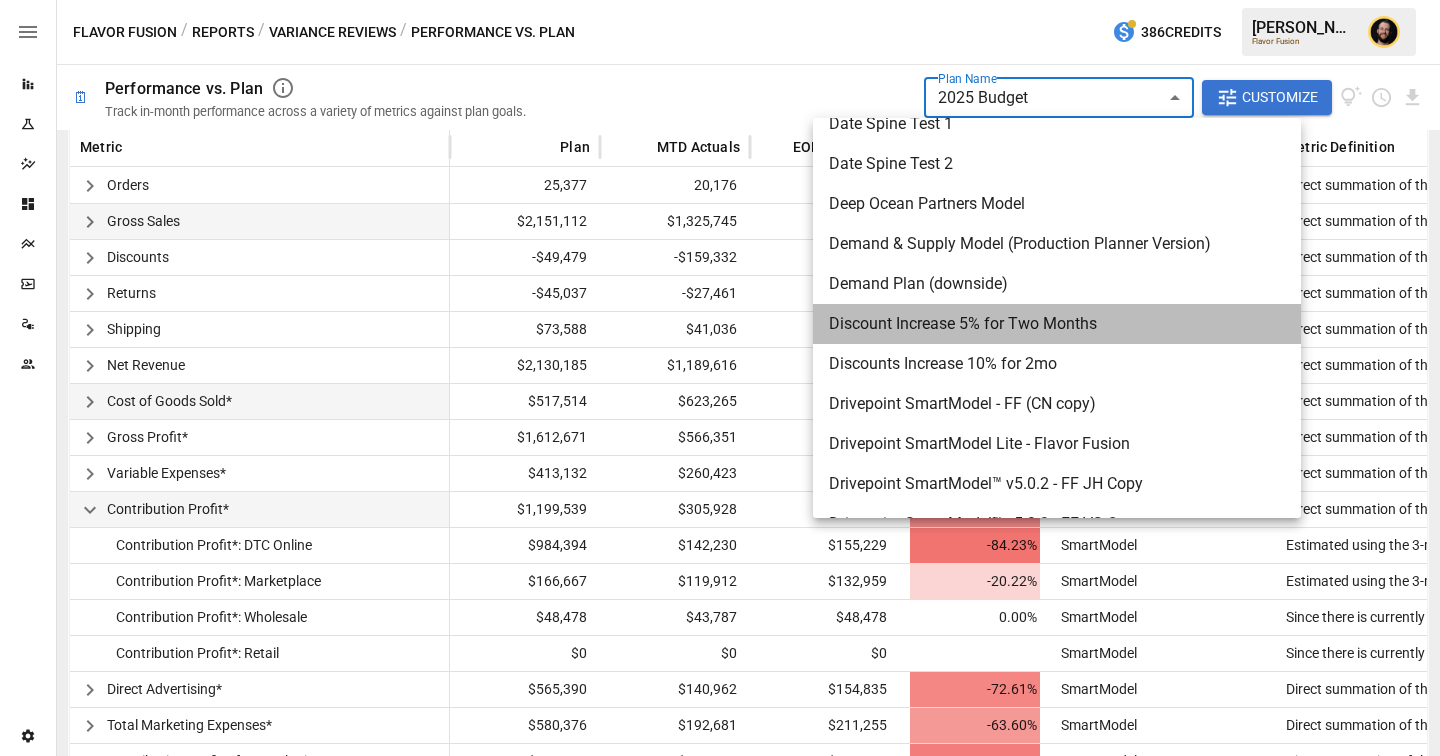 click on "Discount Increase 5% for Two Months" at bounding box center [1057, 324] 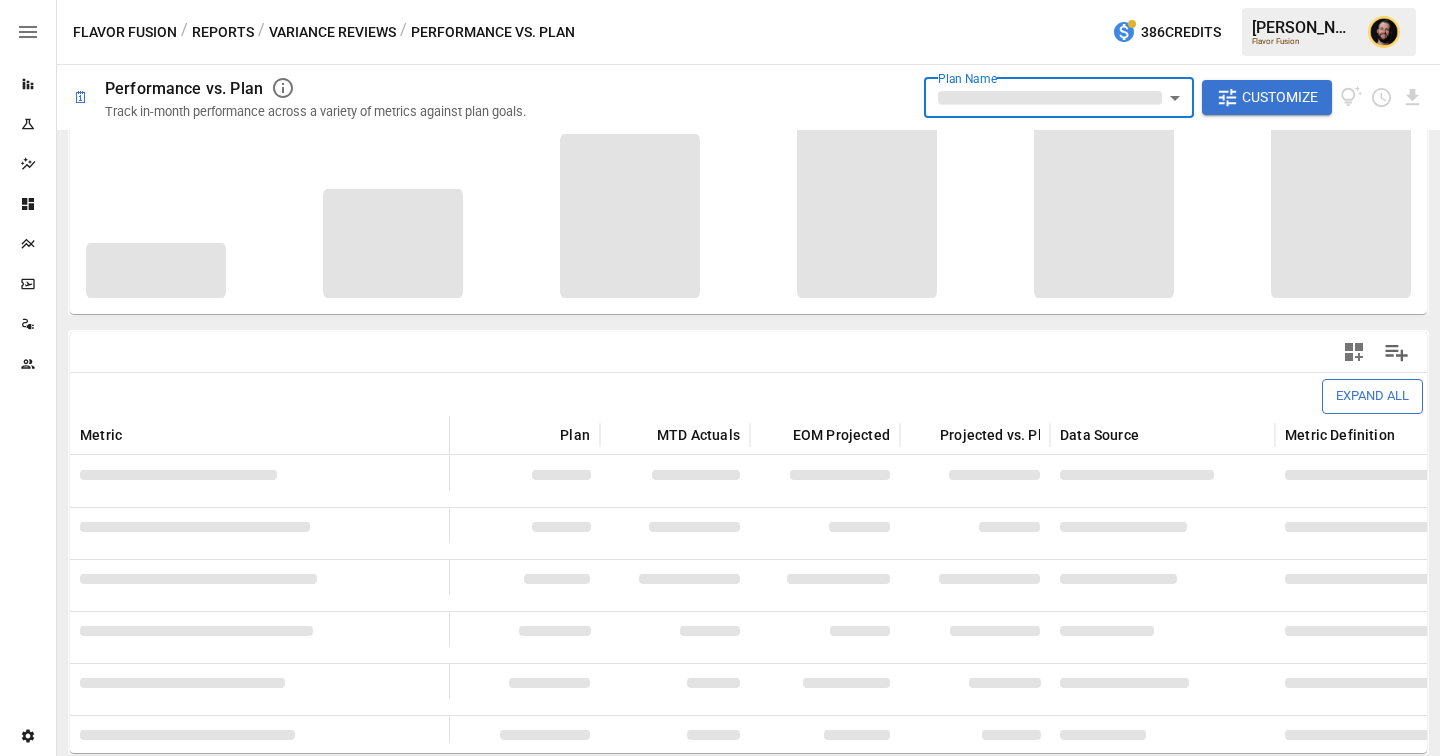 scroll, scrollTop: 229, scrollLeft: 0, axis: vertical 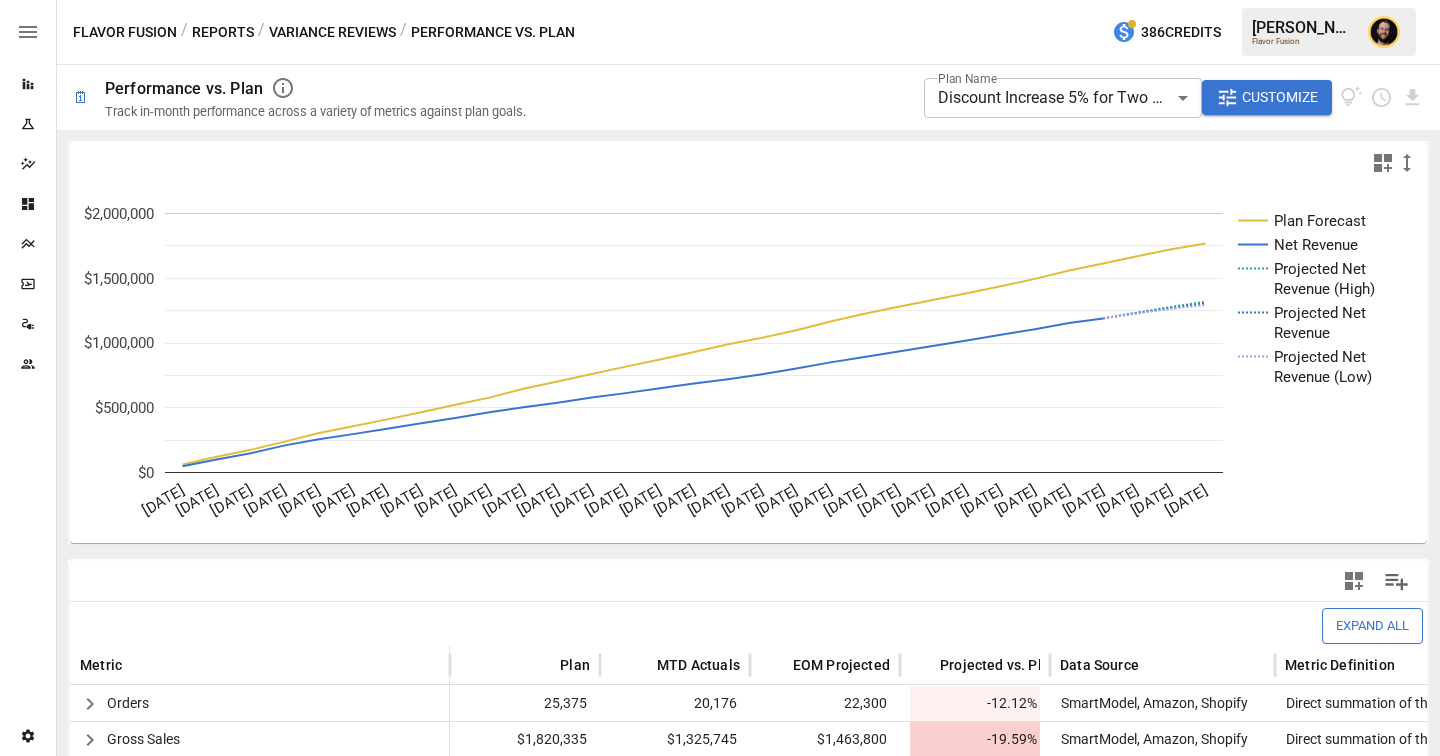 click on "Variance Reviews" at bounding box center (332, 32) 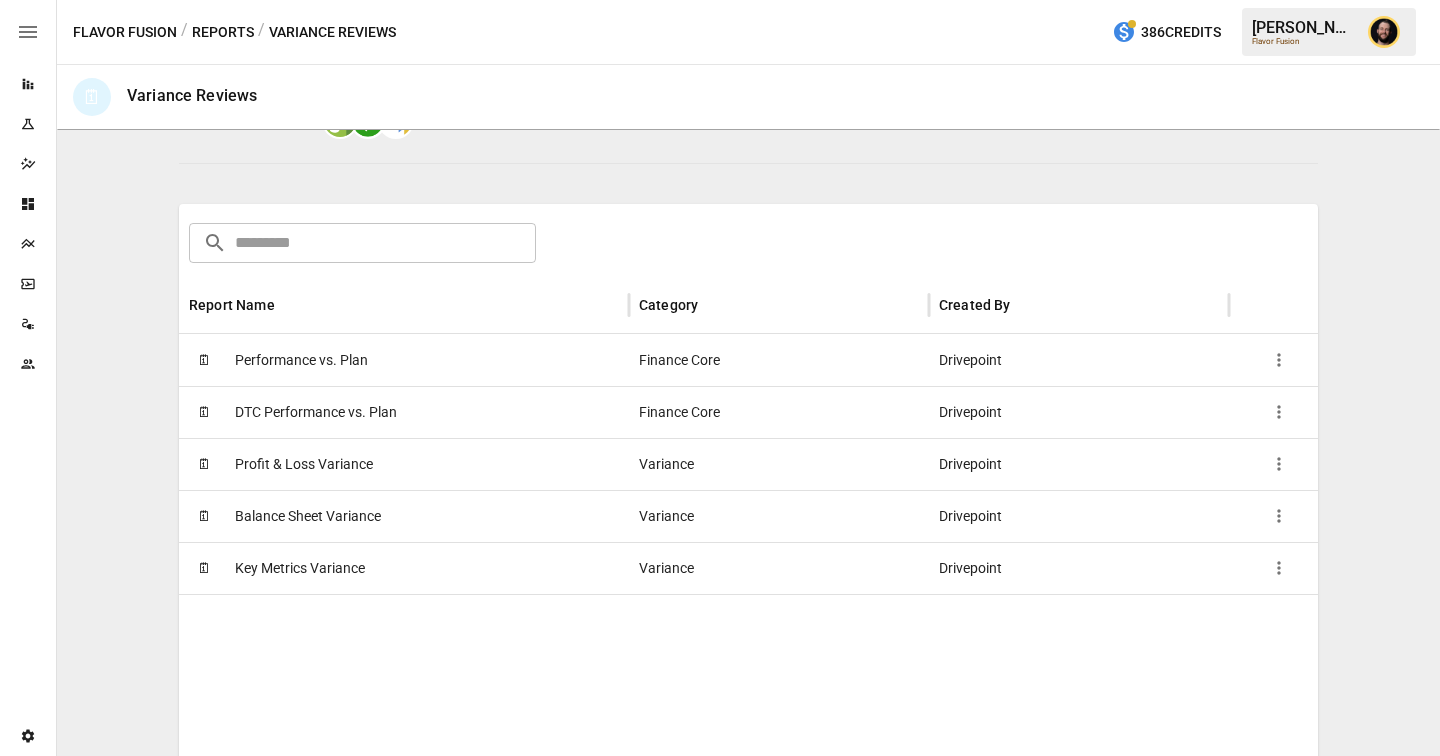 scroll, scrollTop: 417, scrollLeft: 0, axis: vertical 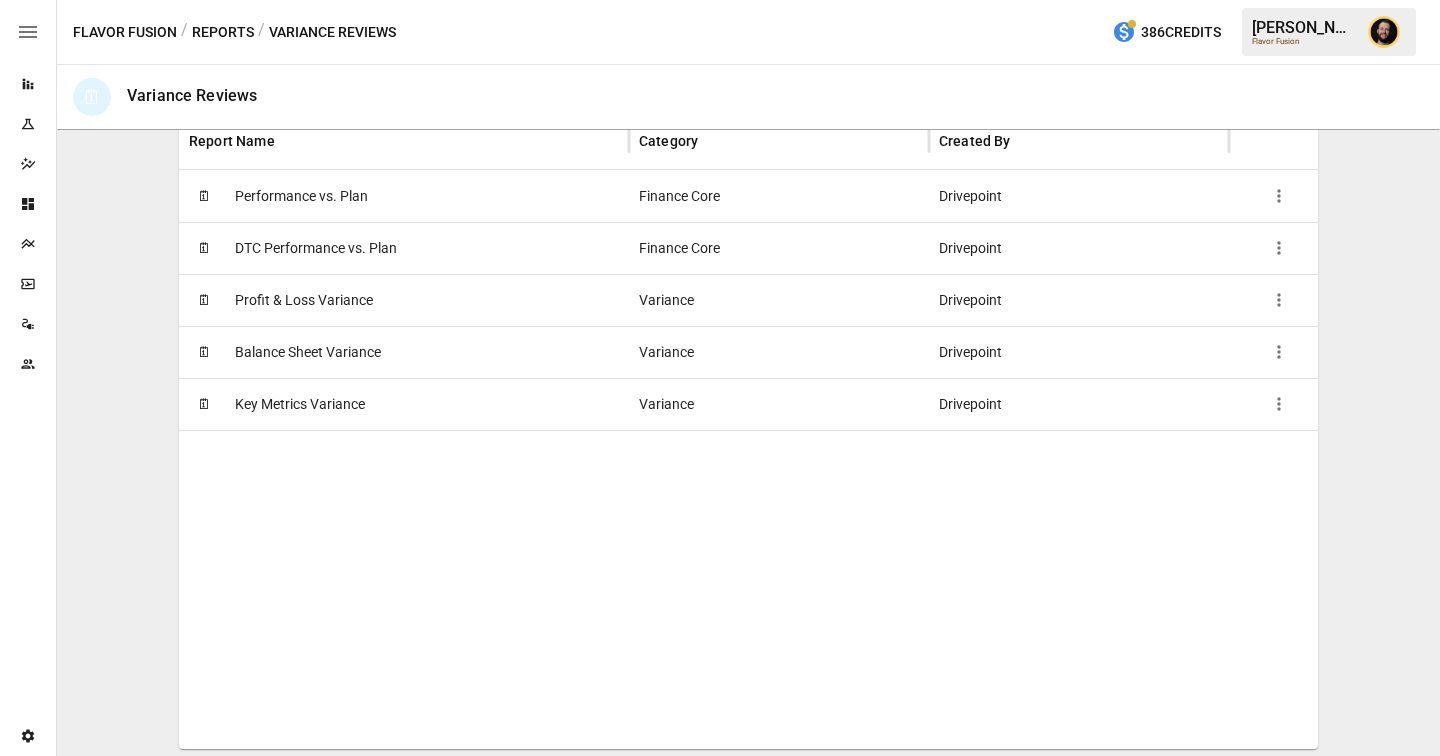 click on "🗓 Profit & Loss Variance" at bounding box center (404, 300) 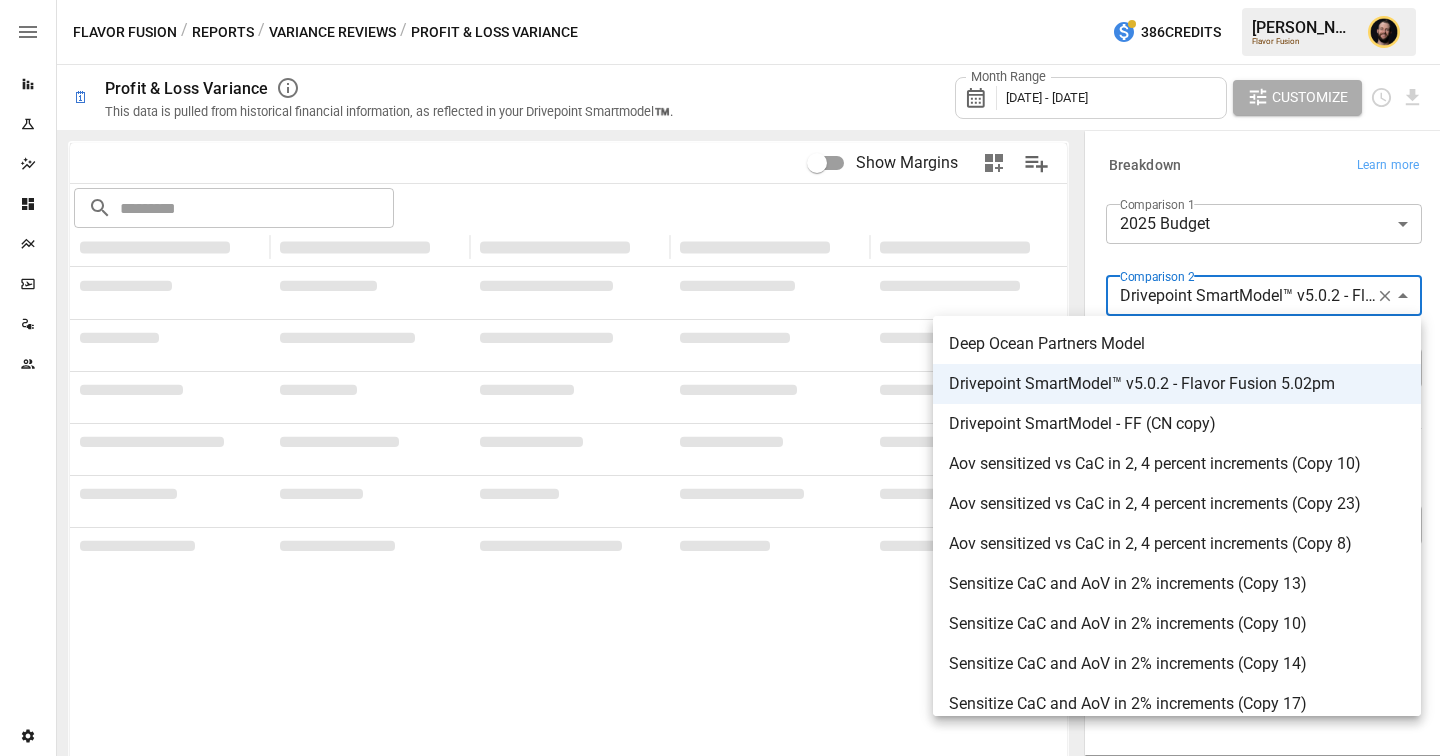 click on "**********" at bounding box center (720, 0) 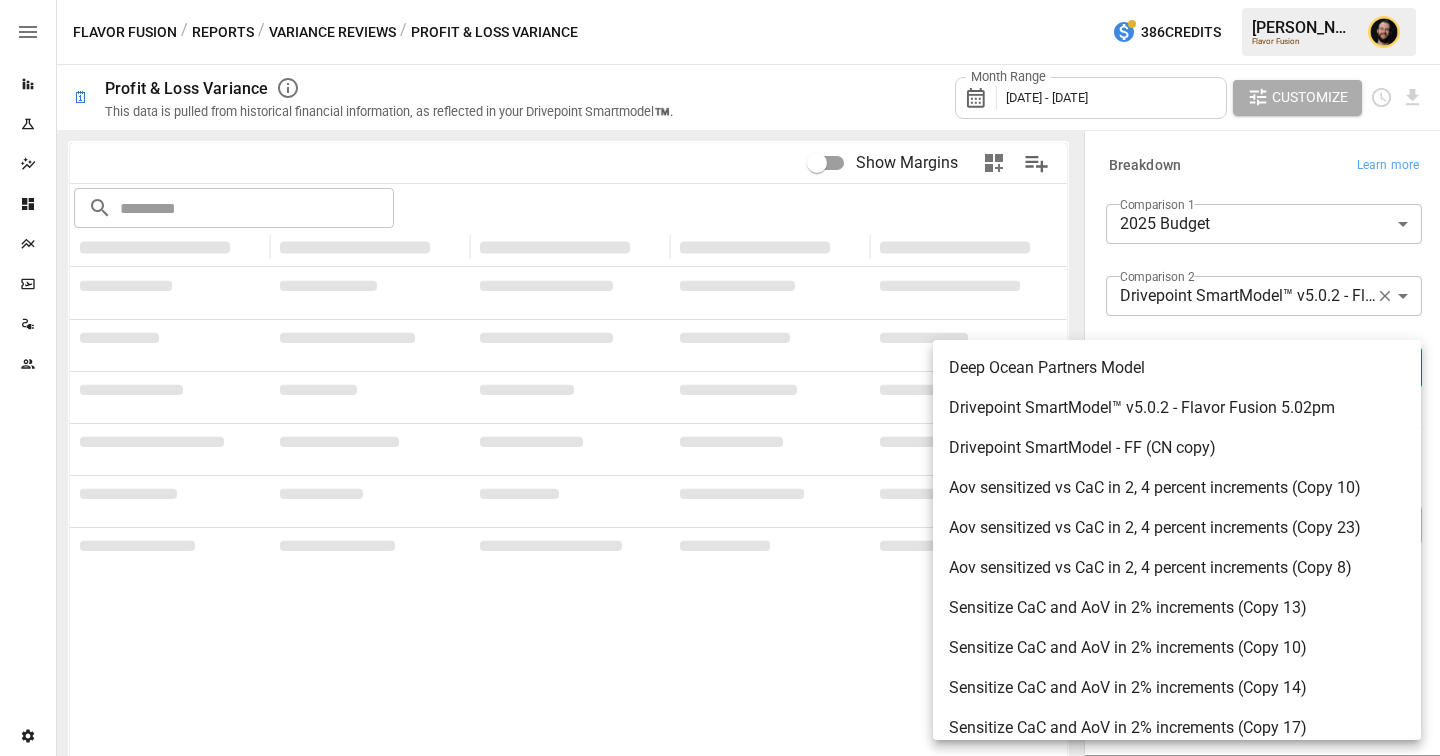 click on "**********" at bounding box center (720, 0) 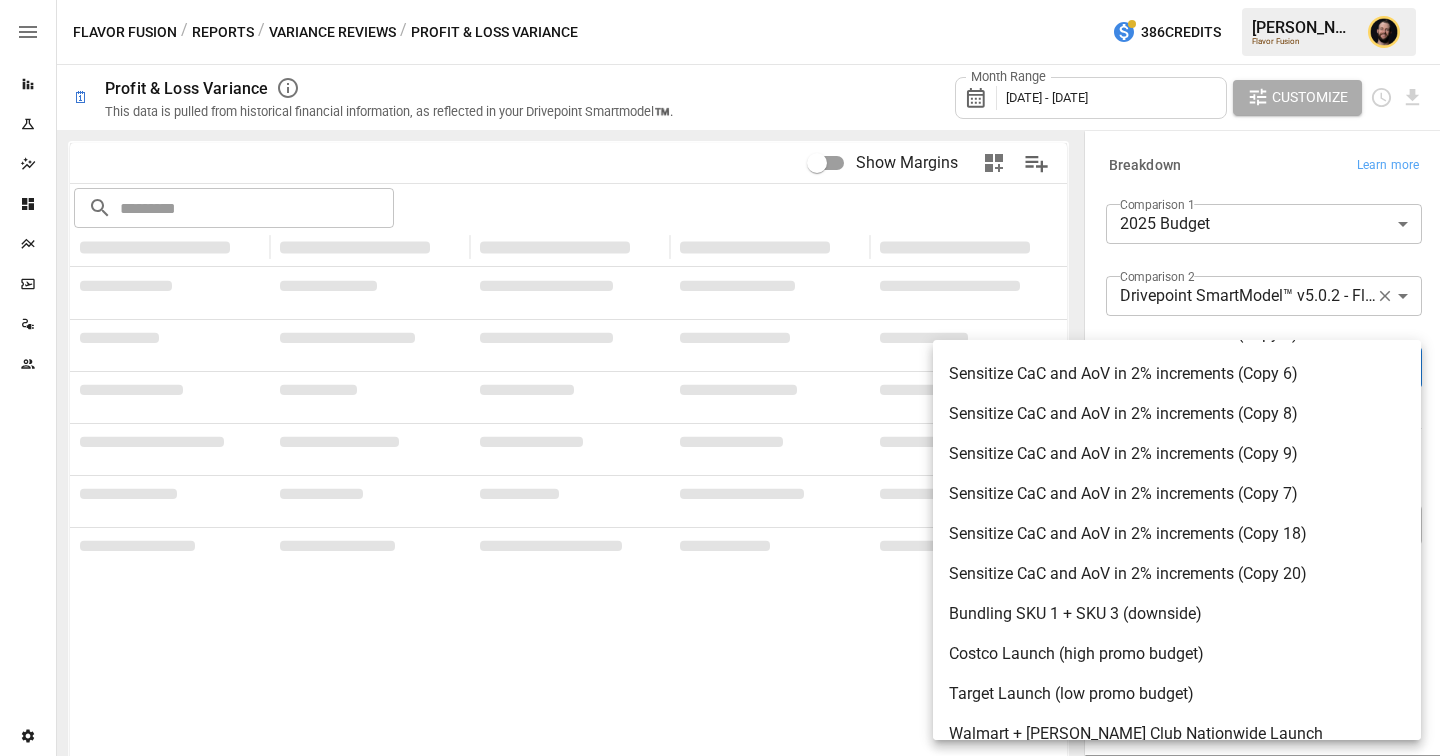 scroll, scrollTop: 983, scrollLeft: 0, axis: vertical 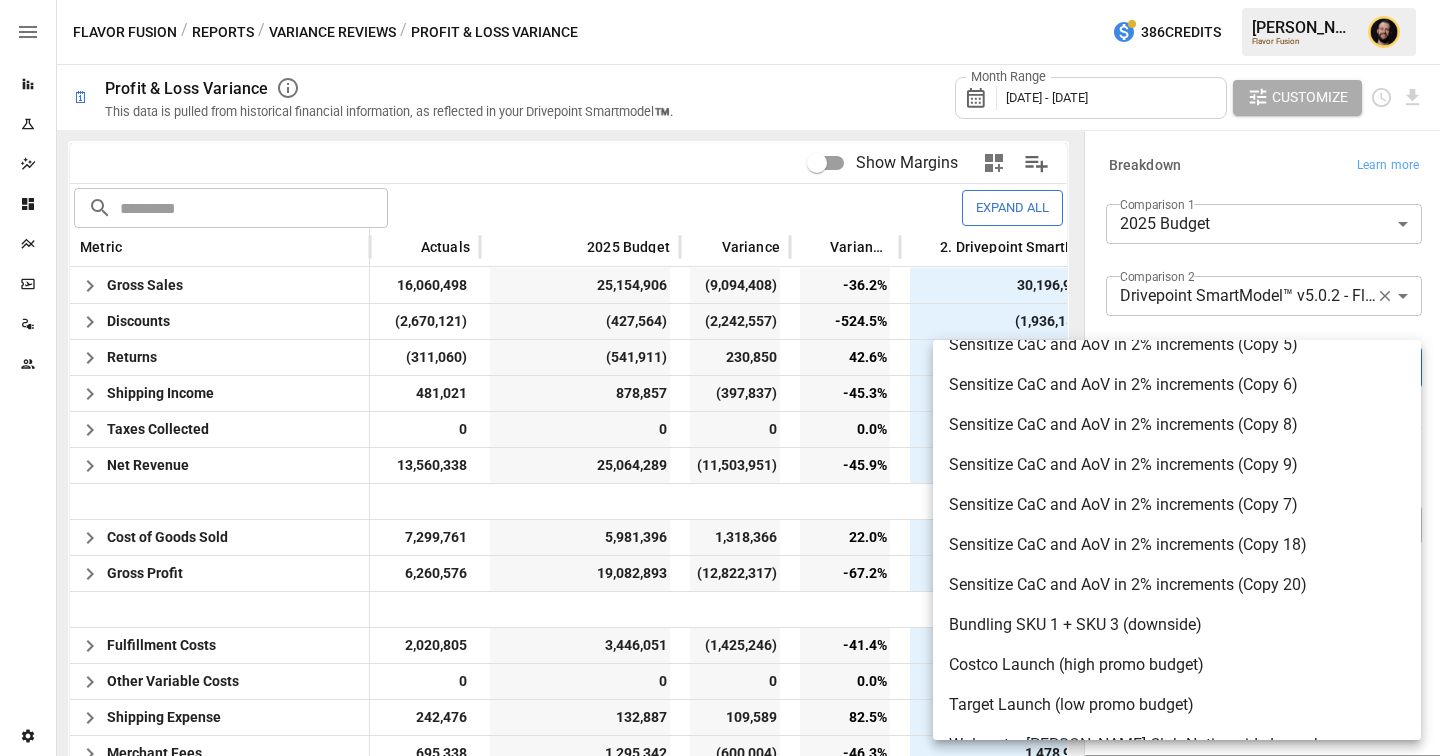 click at bounding box center [720, 378] 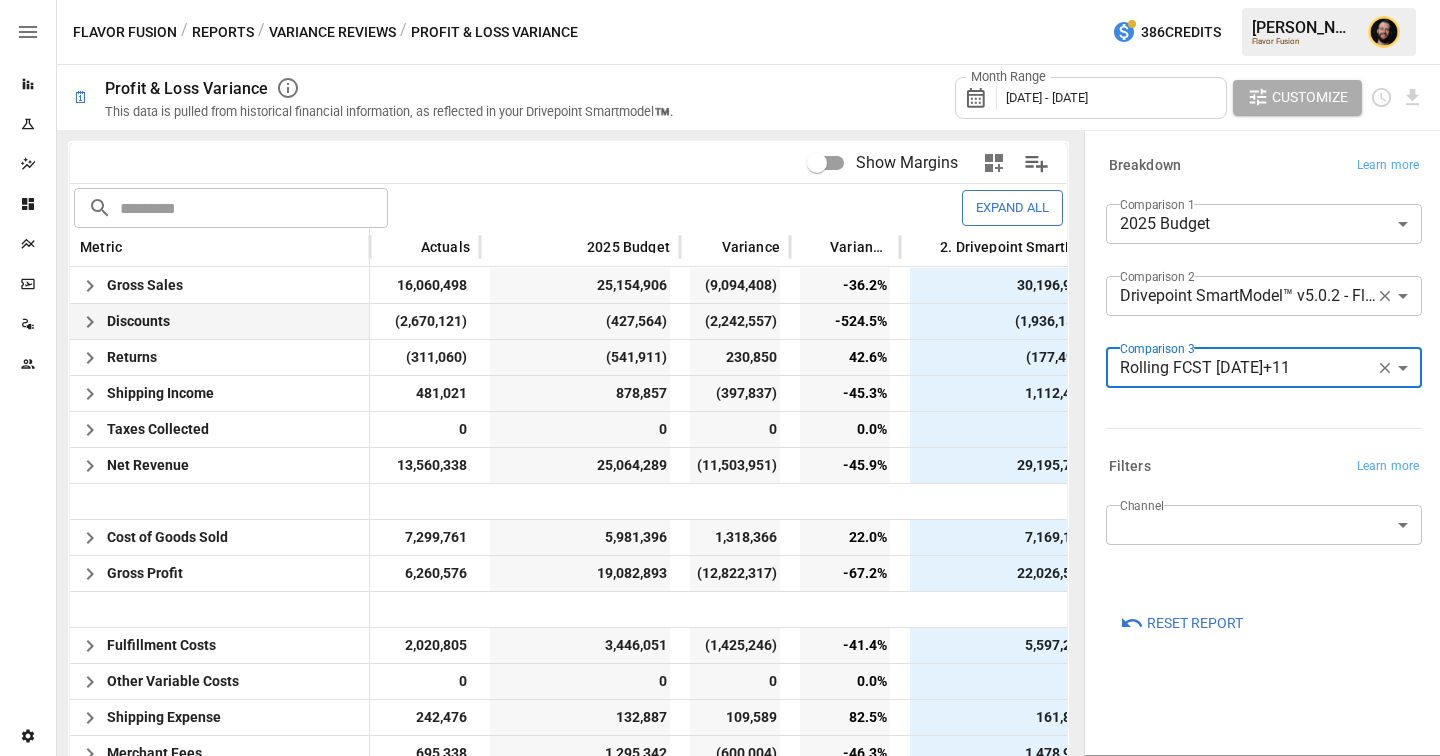 scroll, scrollTop: 0, scrollLeft: 23, axis: horizontal 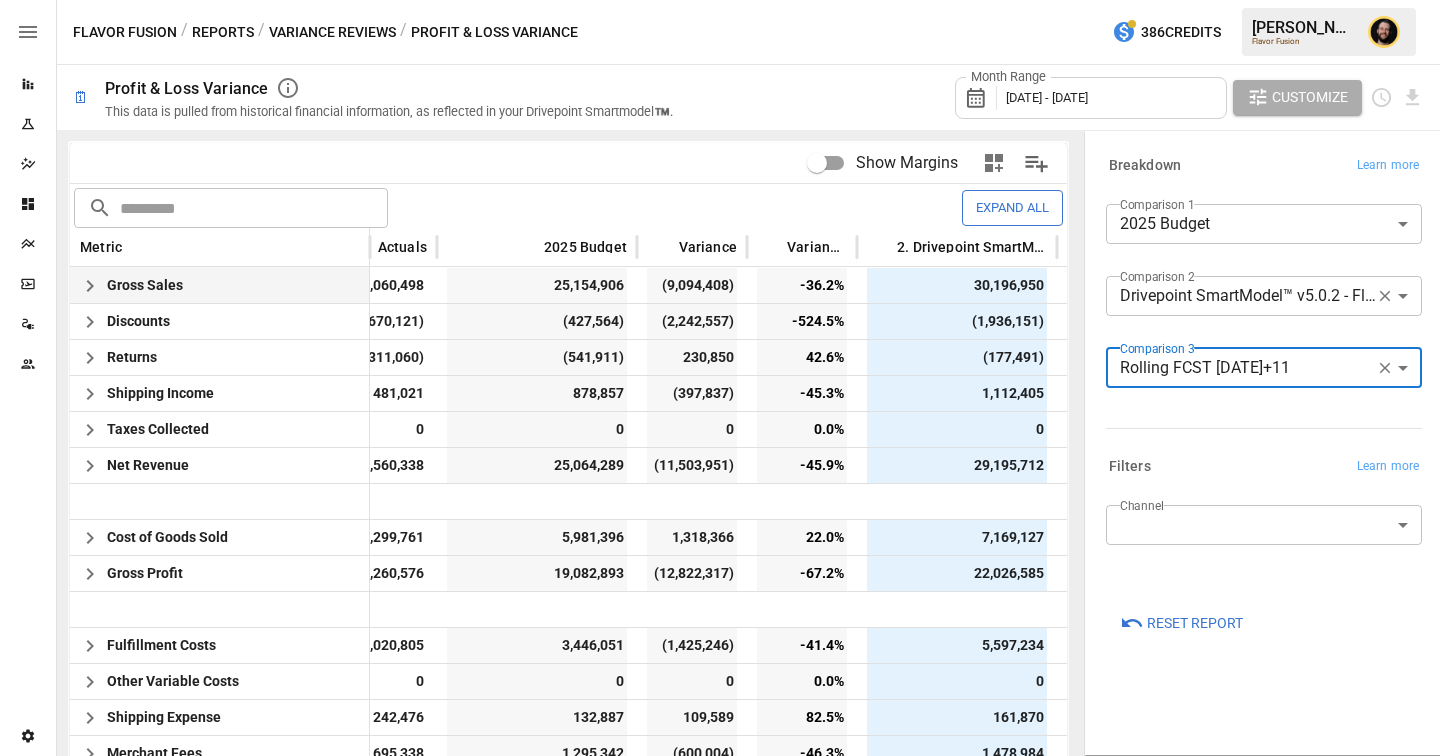 click 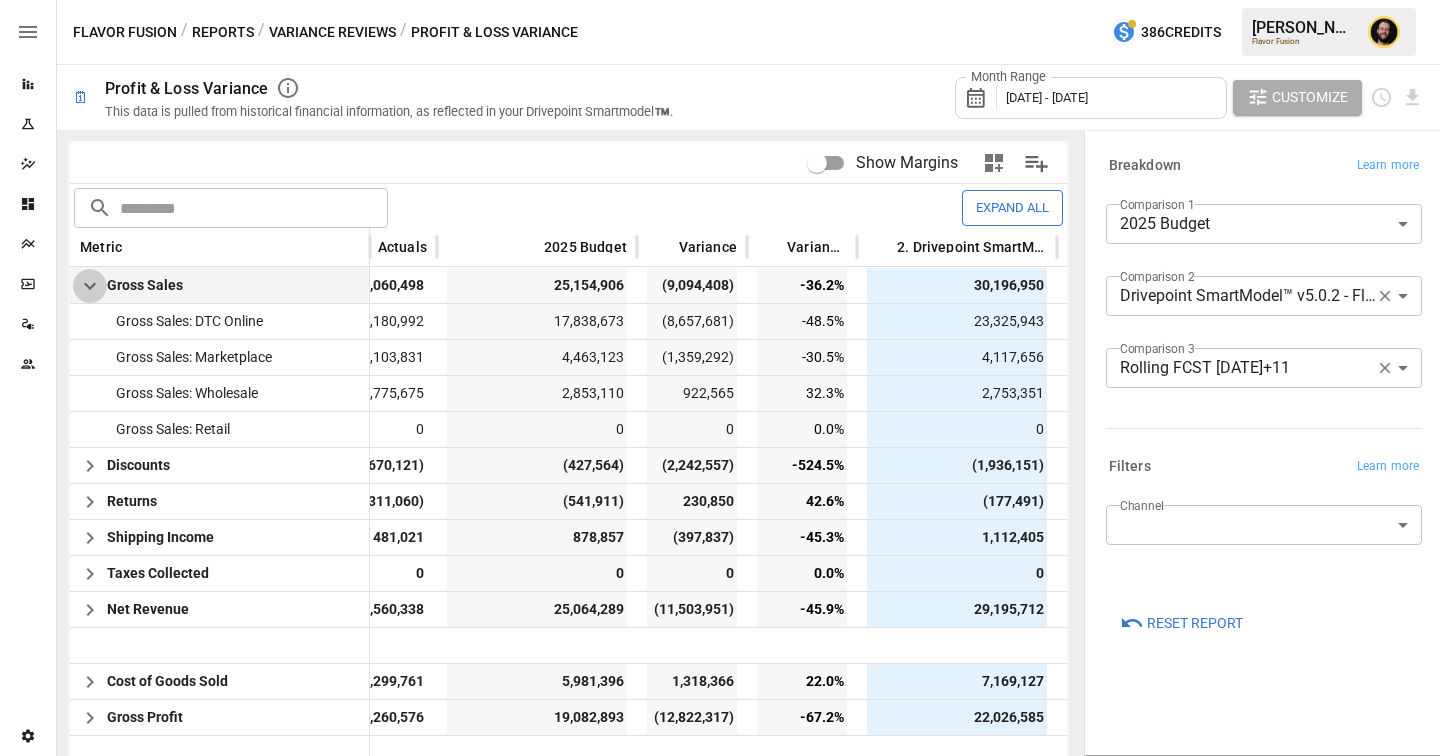 click 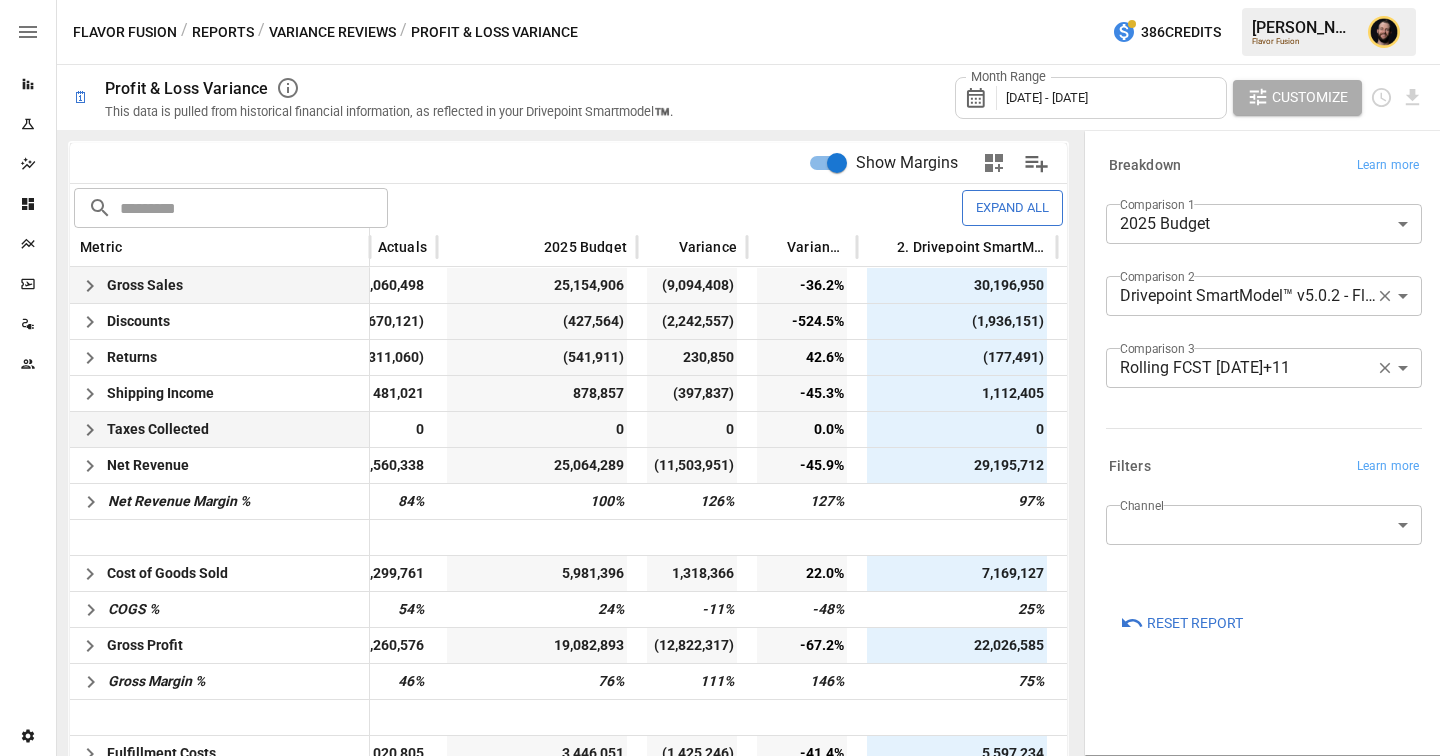 scroll, scrollTop: 46, scrollLeft: 43, axis: both 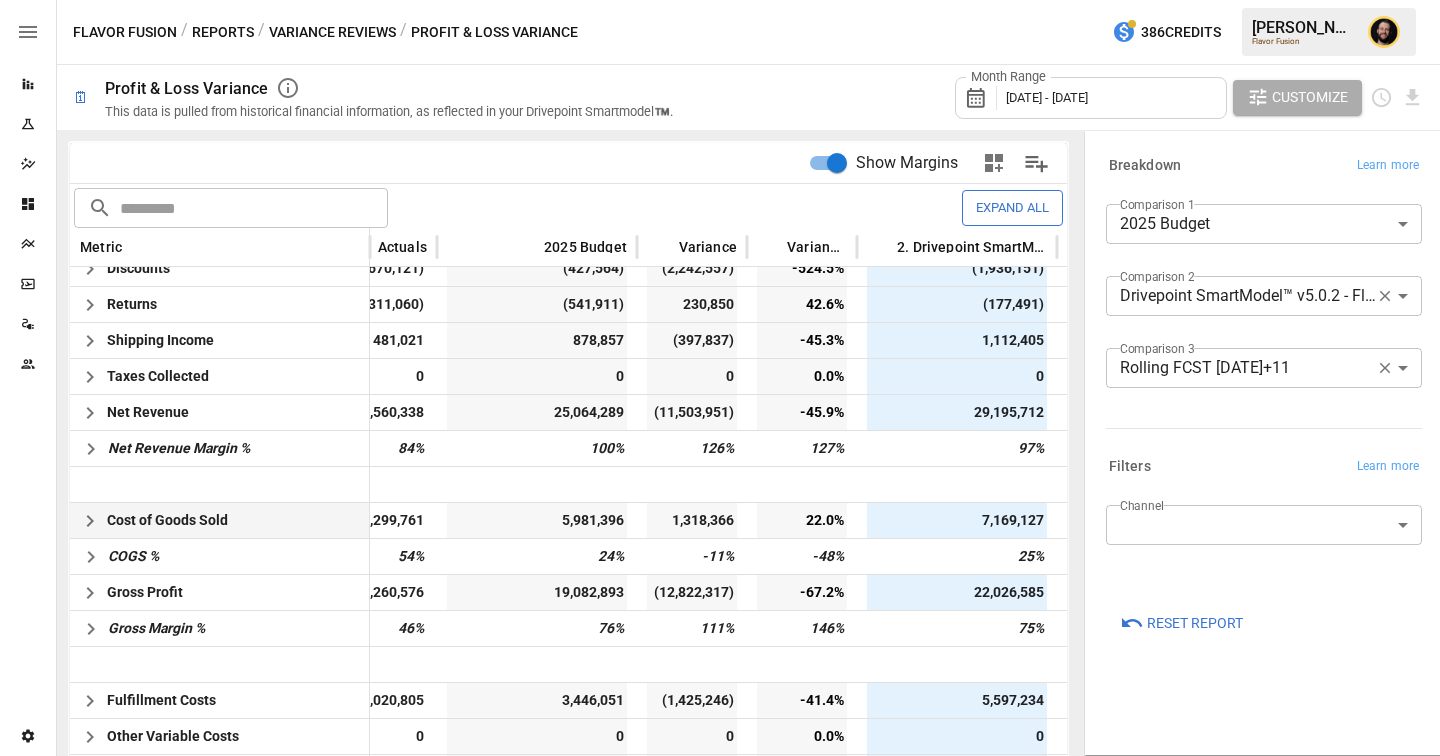 click 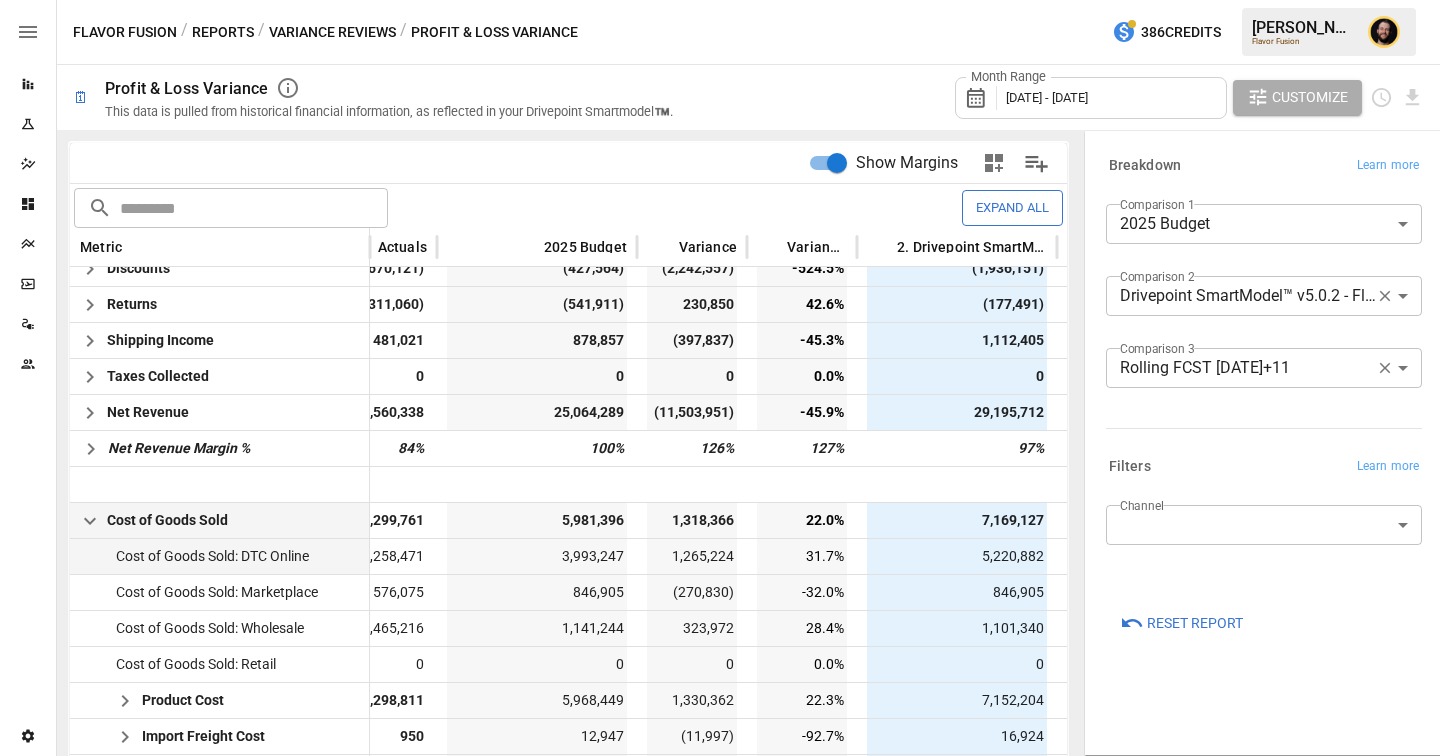 scroll, scrollTop: 78, scrollLeft: 43, axis: both 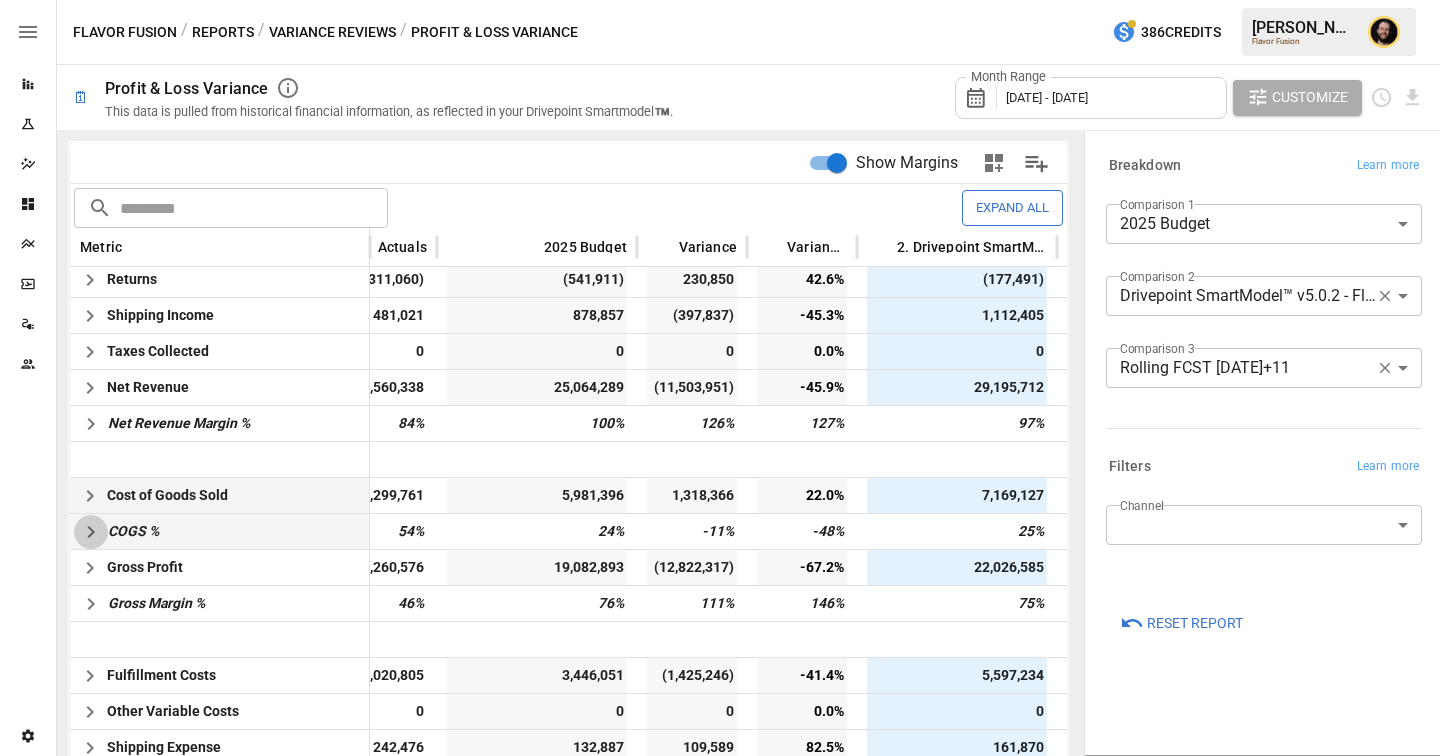 click 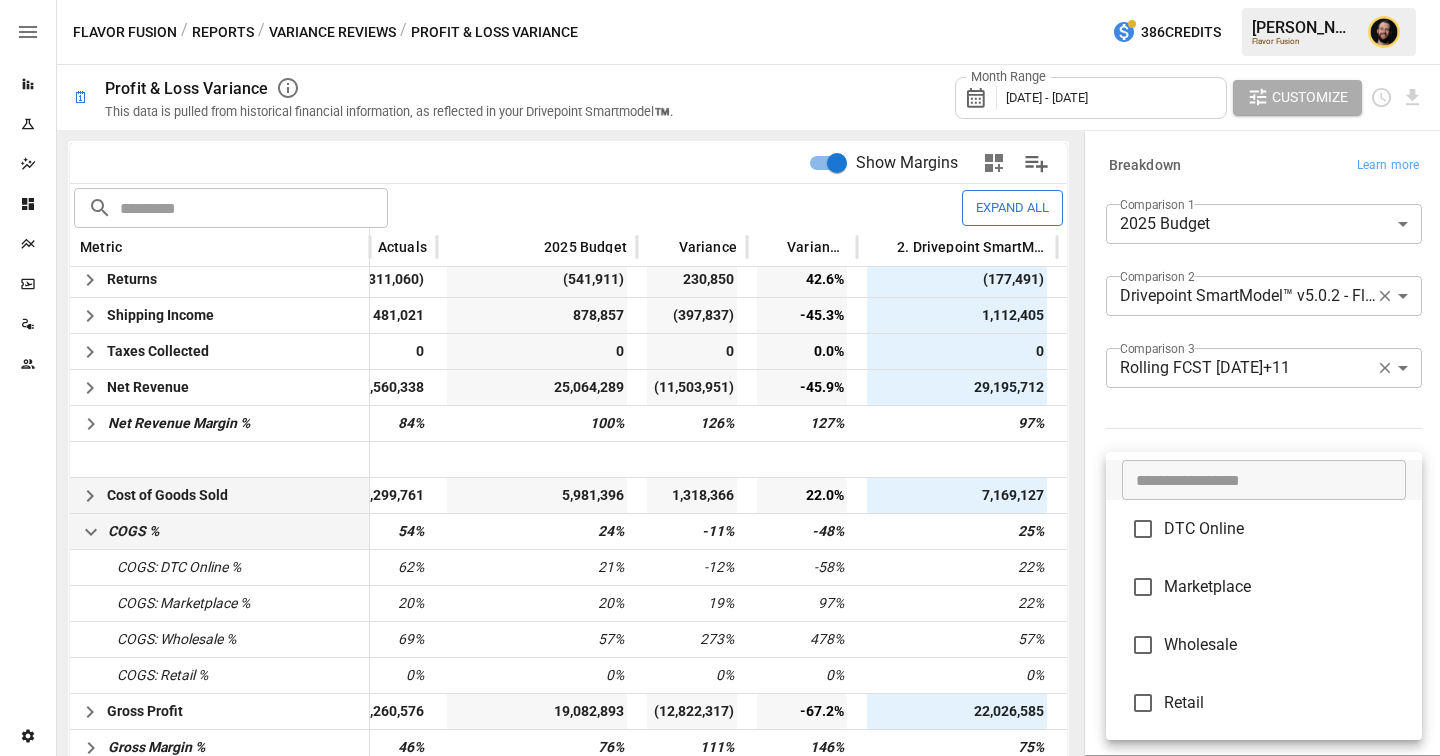 click on "Reports Experiments Dazzler Studio Dashboards Plans SmartModel ™ Data Sources Team Settings Flavor Fusion / Reports / Variance Reviews / Profit & Loss Variance 386  Credits Ciaran N. Flavor Fusion 🗓 Profit & Loss Variance This data is pulled from historical financial information, as reflected in your Drivepoint Smartmodel™️. Month Range August 2024 - July 2025 Customize Show Margins ​ ​ Expand All Metric Actuals 2025 Budget Variance Variance % 2. Drivepoint SmartModel™ v5.0.2 - Flavor Fusion 5.02pm 2. Variance 2. Variance % 3. Rolling FCST May 1+11 Gross Sales 16,060,498 25,154,906 (9,094,408) -36.2% 30,196,950 (14,136,452) -46.8% 16,995,710 Discounts (2,670,121) (427,564) (2,242,557) -524.5% (1,936,151) (733,969) -37.9% (784,555) Returns (311,060) (541,911) 230,850 42.6% (177,491) (133,569) -75.3% (428,564) Shipping Income 481,021 878,857 (397,837) -45.3% 1,112,405 (631,384) -56.8% 566,465 Taxes Collected 0 0 0 0.0% 0 0 0.0% 0 Net Revenue 13,560,338 25,064,289 (11,503,951) -45.9% 29,195,712 0%" at bounding box center (720, 0) 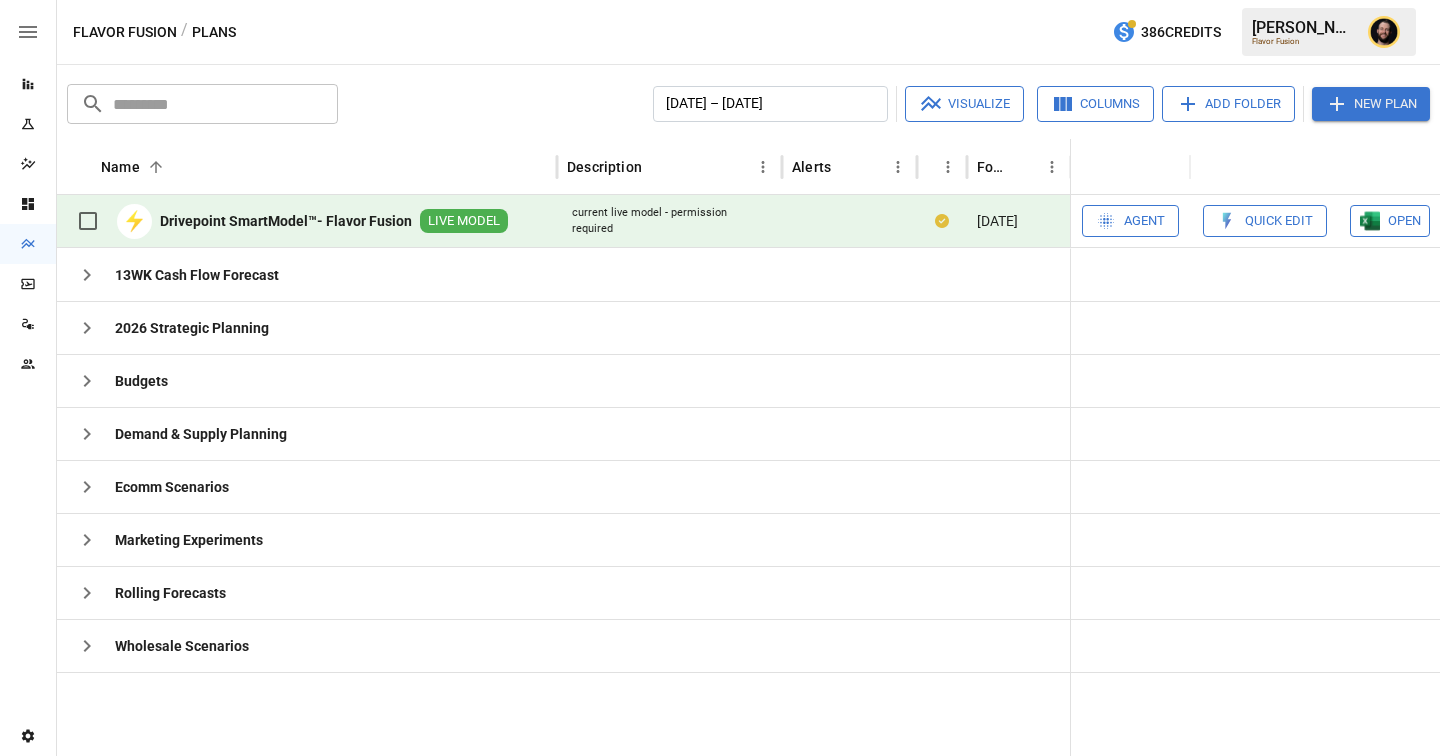 scroll, scrollTop: 0, scrollLeft: 0, axis: both 